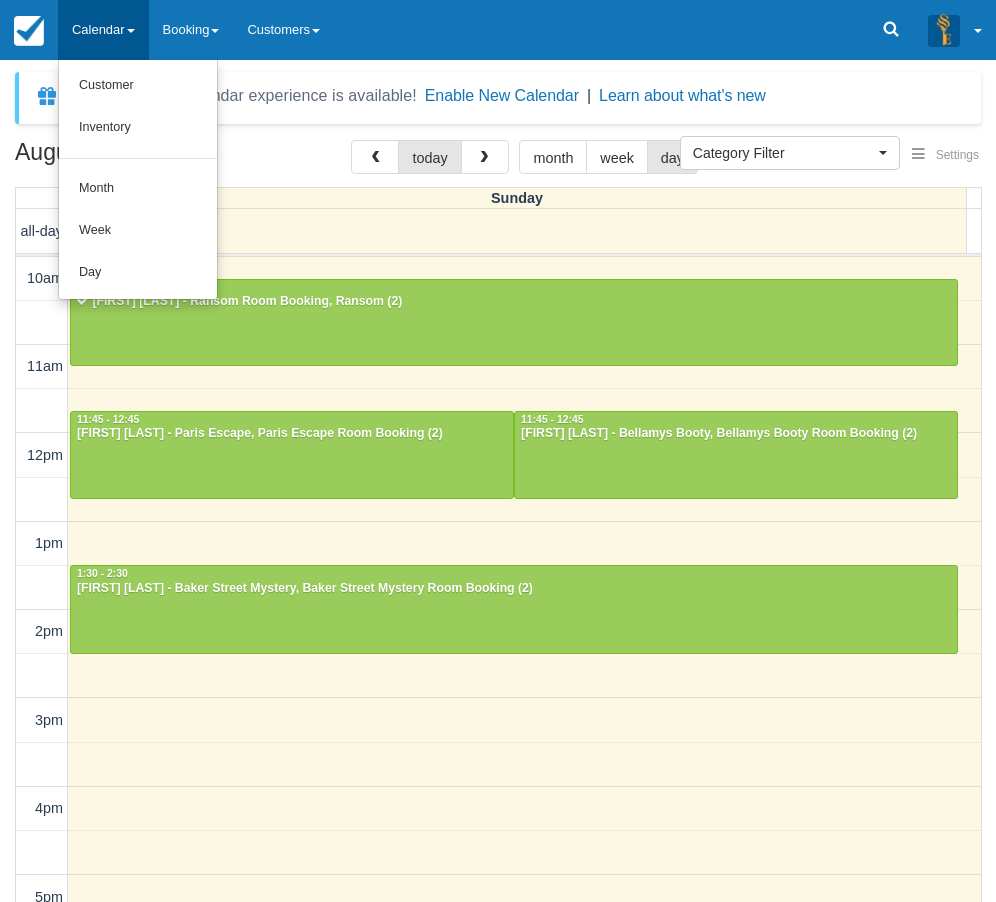 select 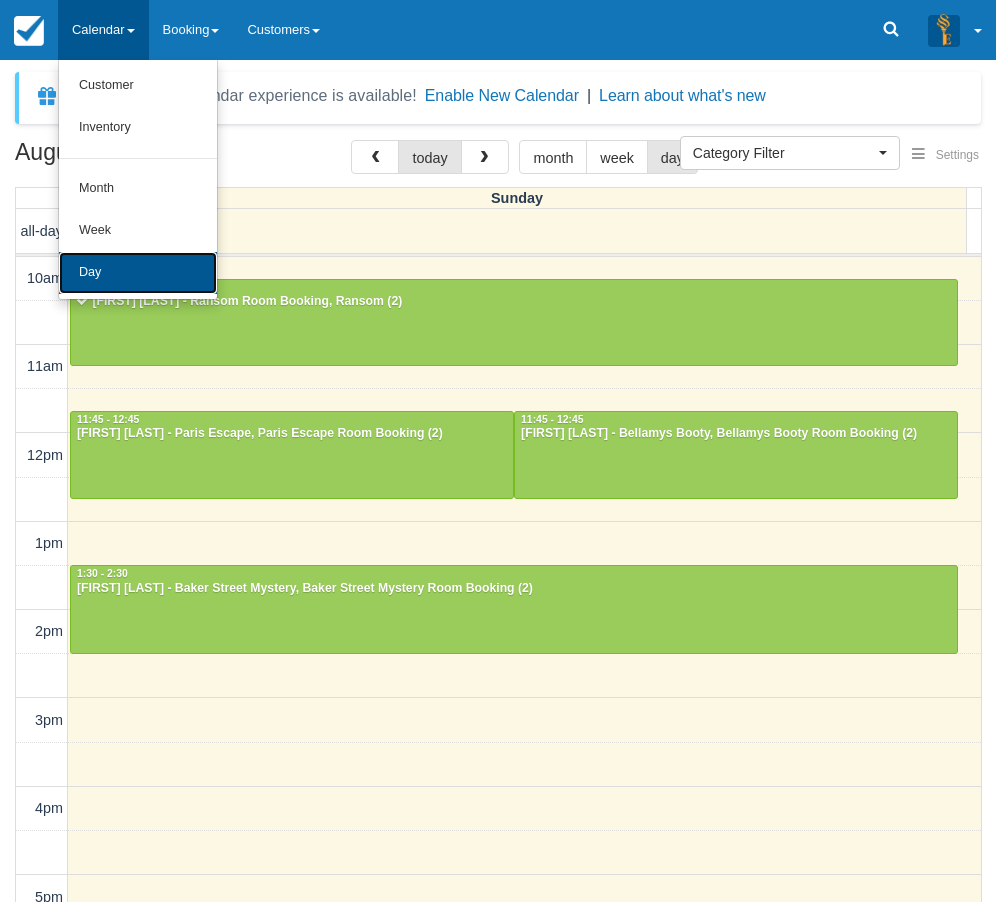 click on "Day" at bounding box center (138, 273) 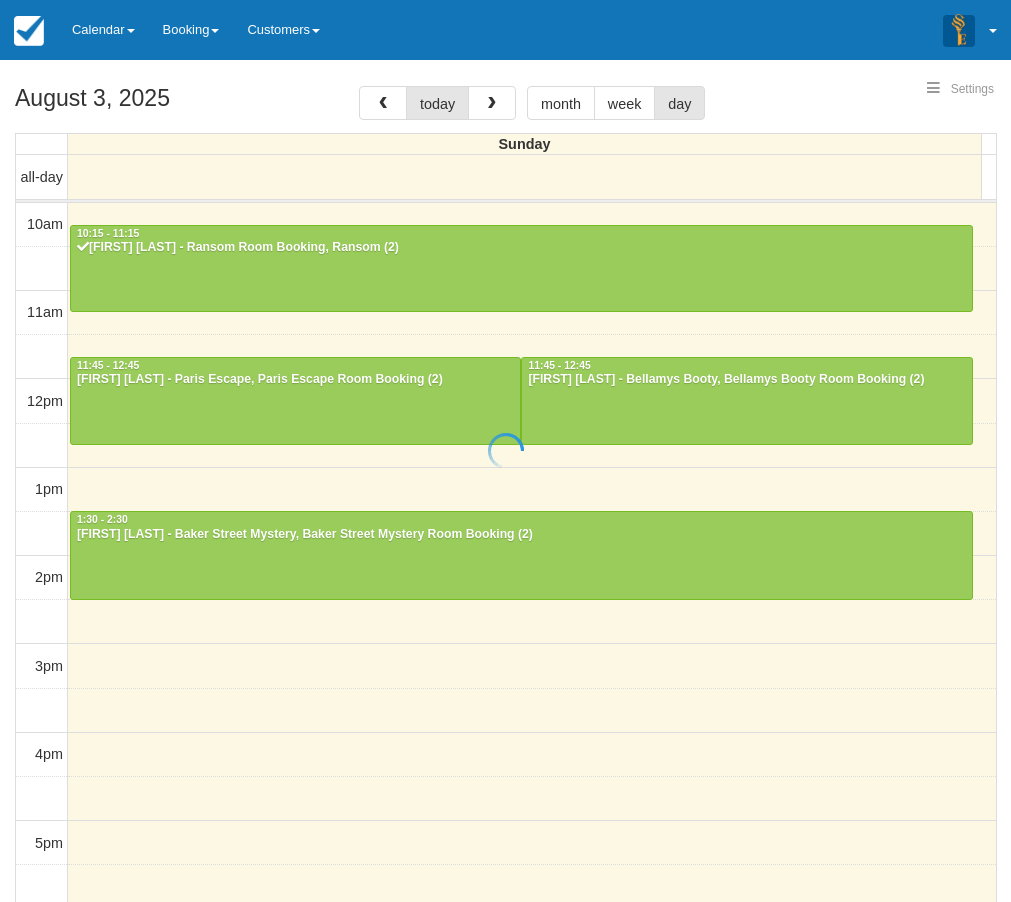 select 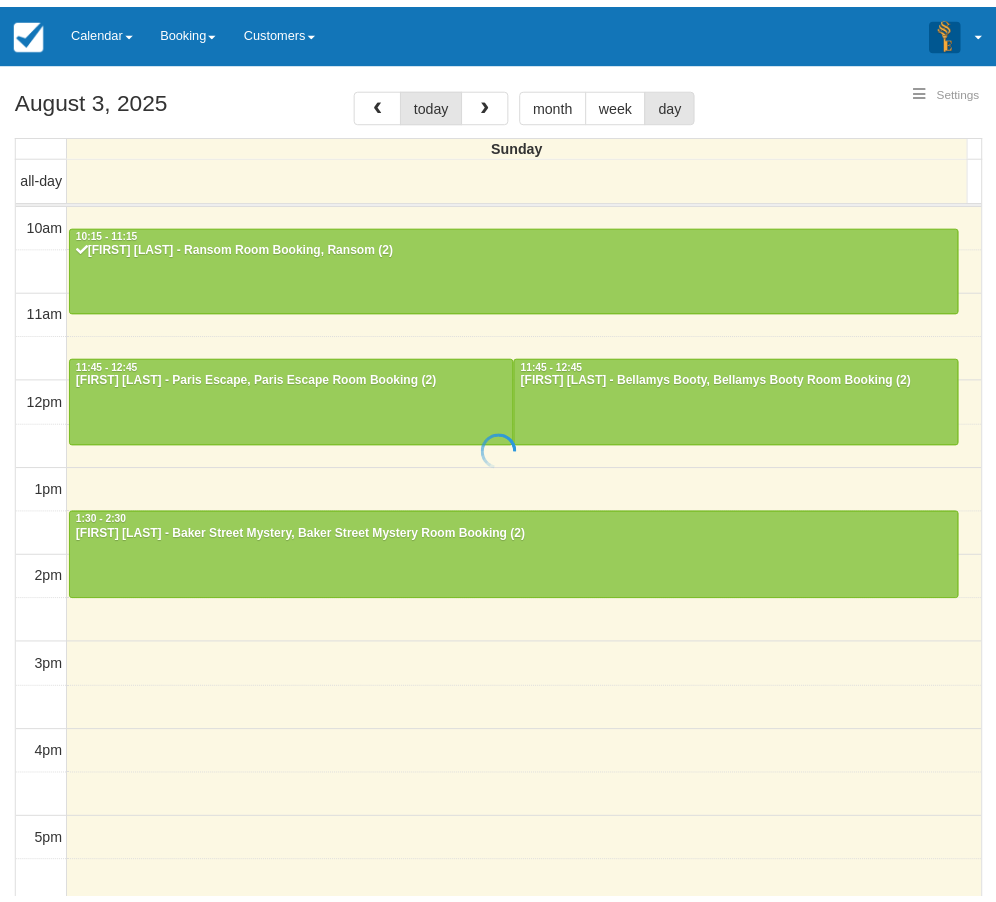scroll, scrollTop: 0, scrollLeft: 0, axis: both 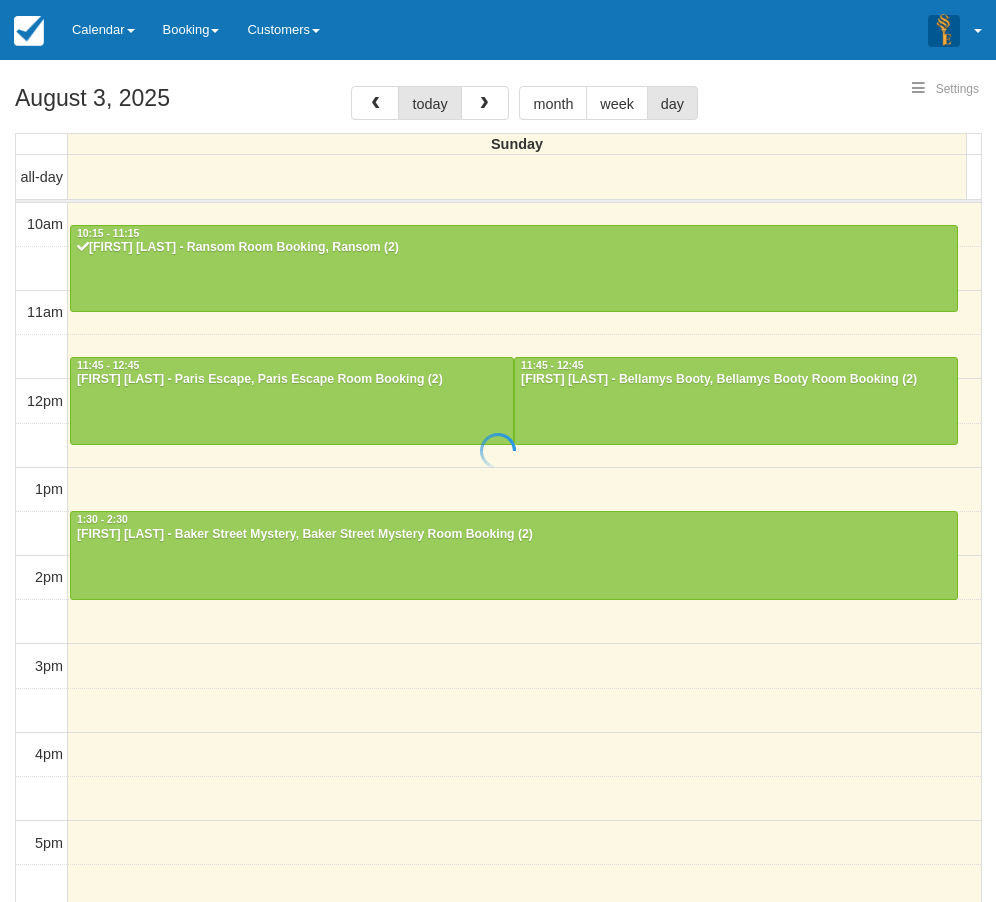 select 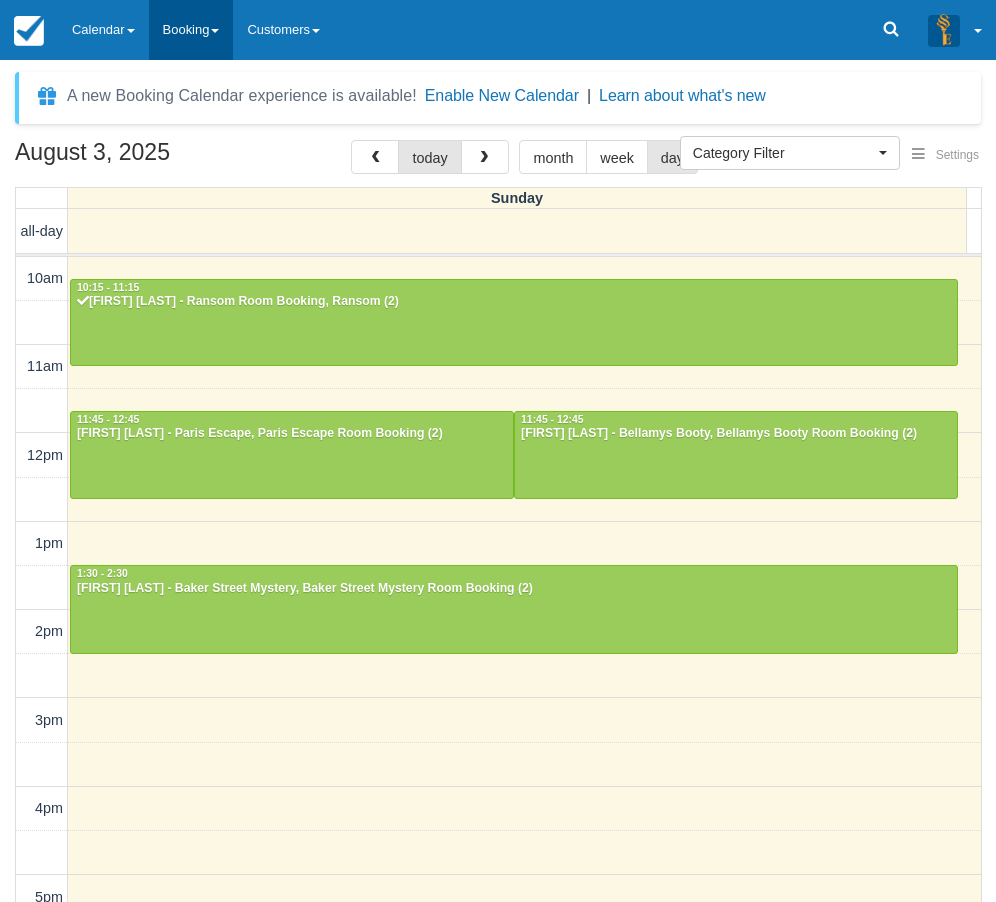 click on "Booking" at bounding box center (191, 30) 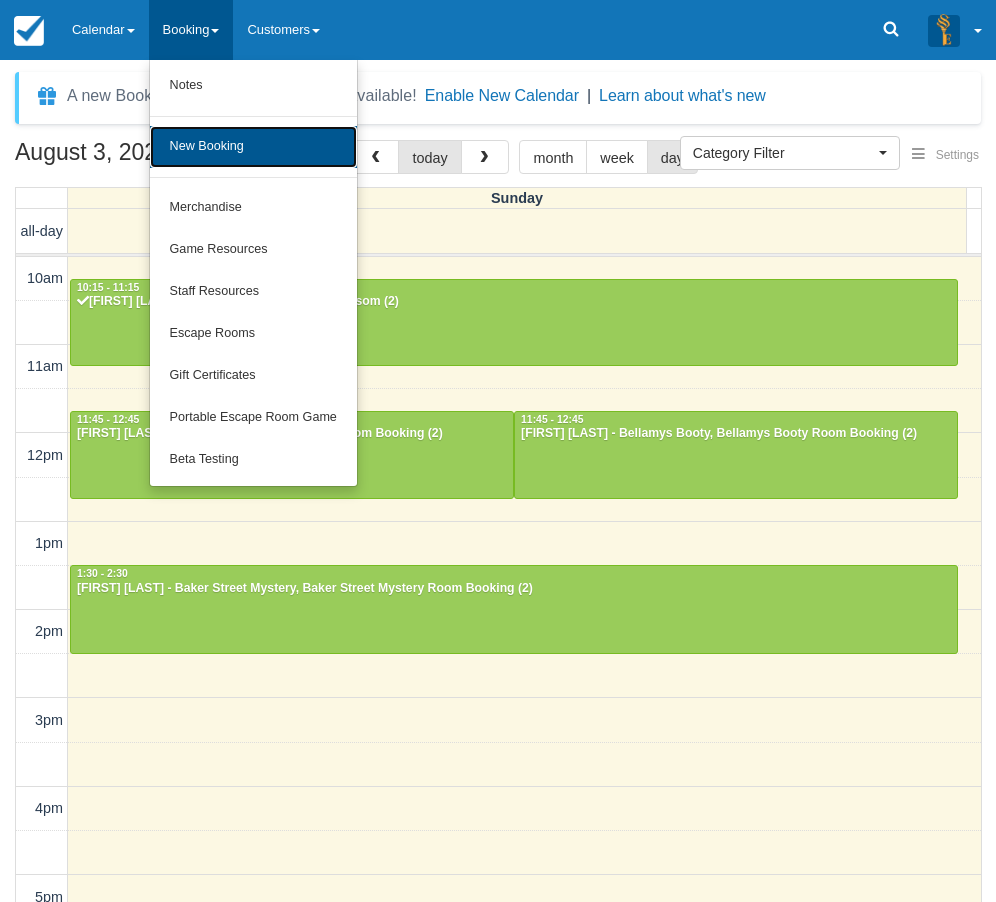 click on "New Booking" at bounding box center (253, 147) 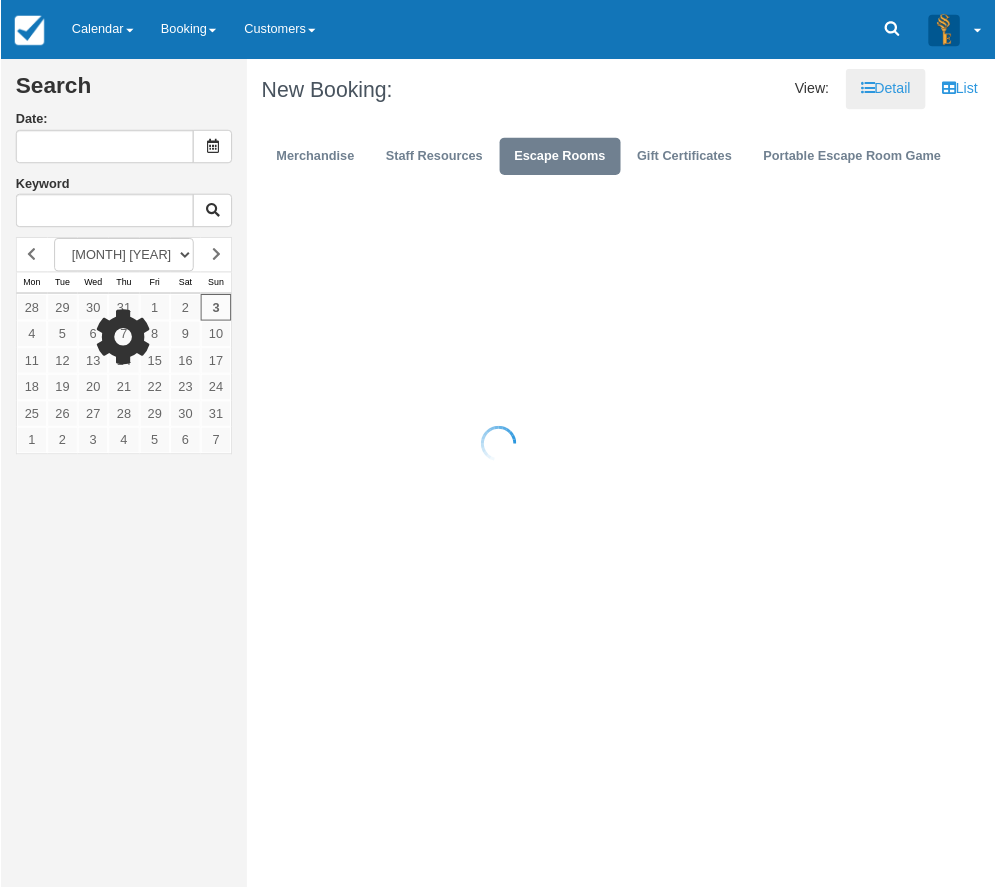 scroll, scrollTop: 0, scrollLeft: 0, axis: both 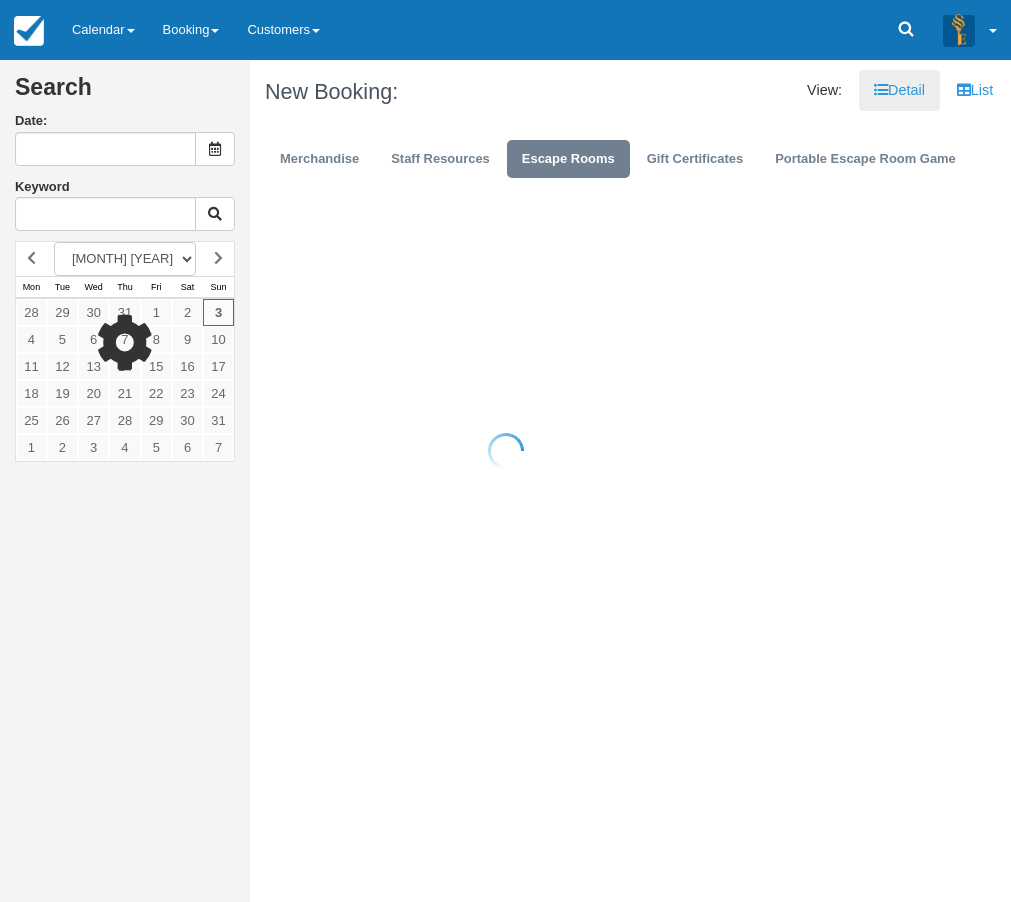 type on "[DATE]/[MONTH]/[YEAR]" 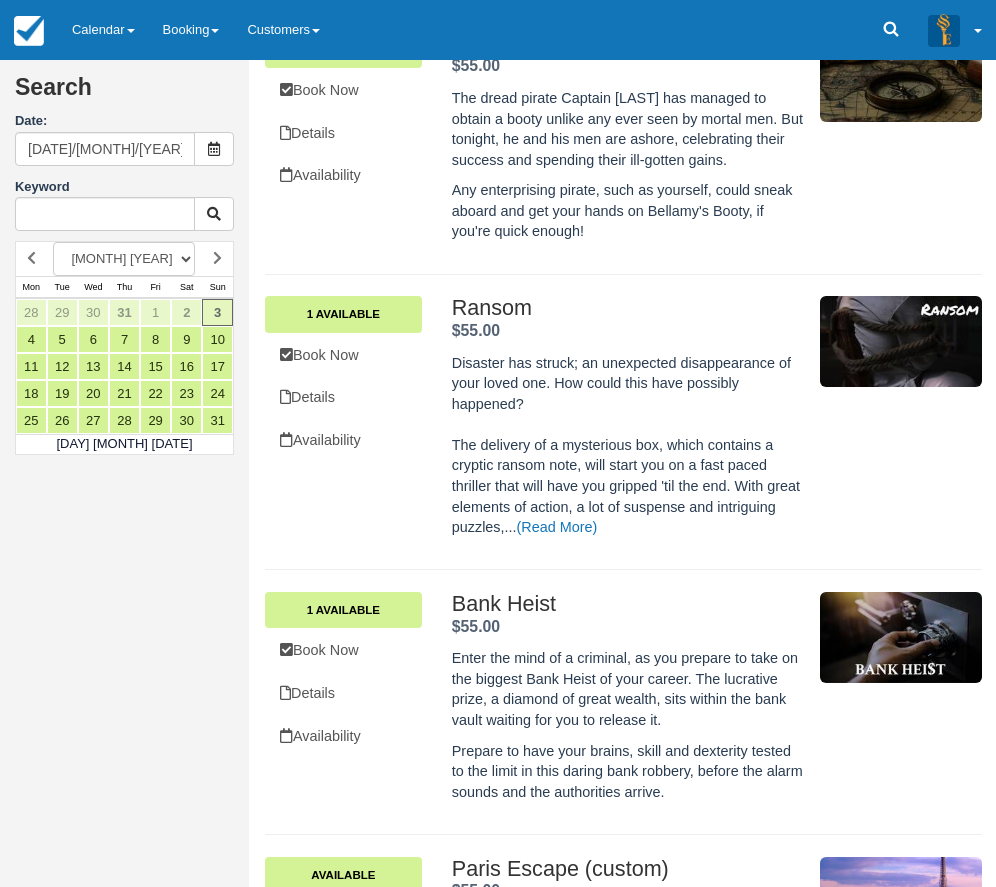 scroll, scrollTop: 800, scrollLeft: 0, axis: vertical 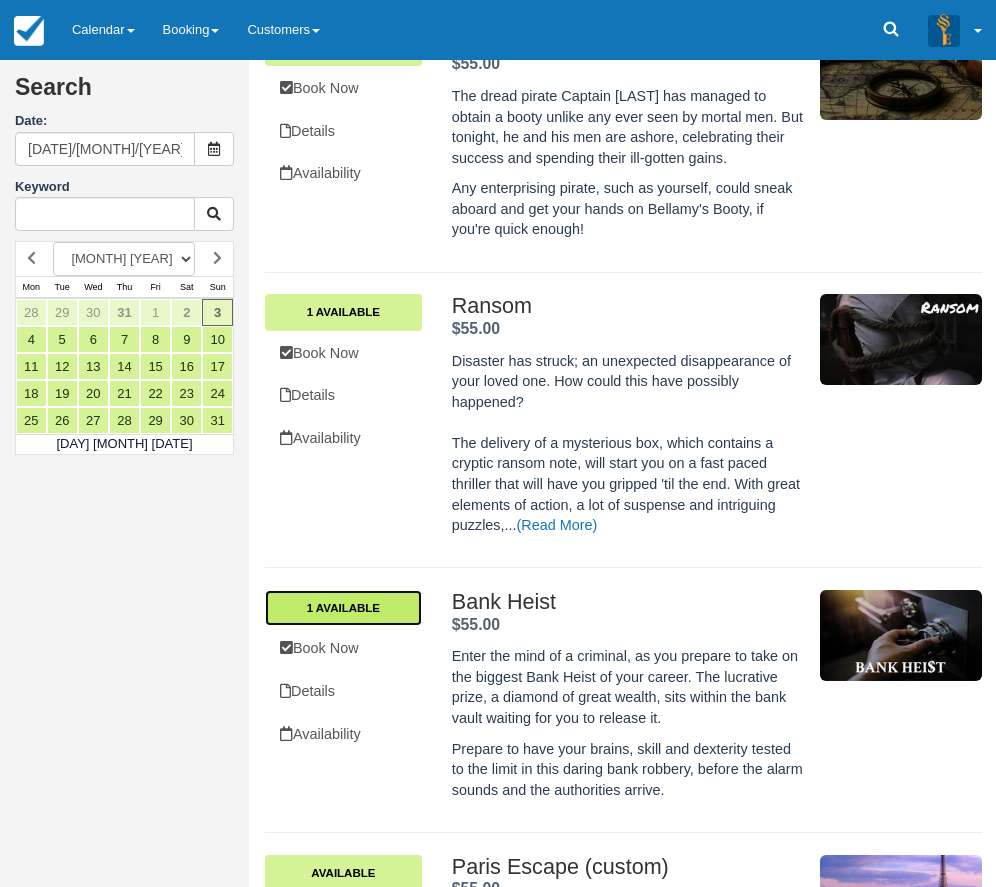 click on "1 Available" at bounding box center (343, 608) 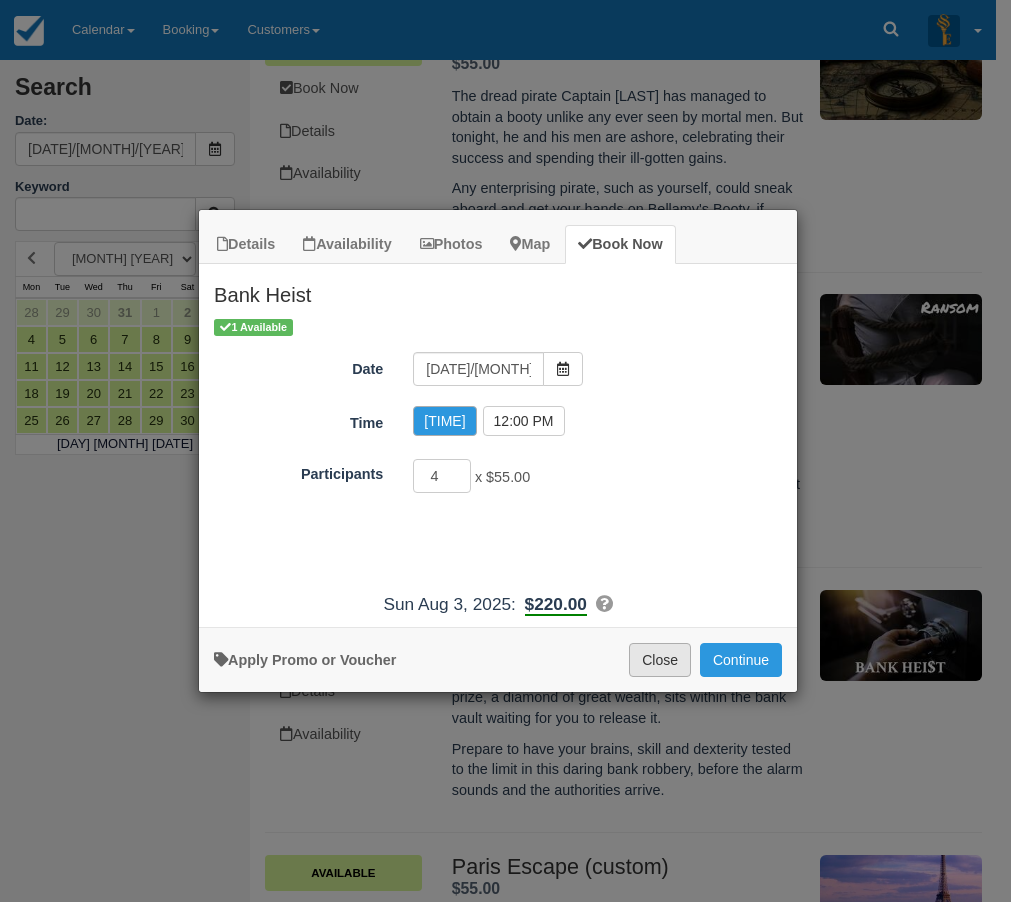 click on "Close" at bounding box center (660, 660) 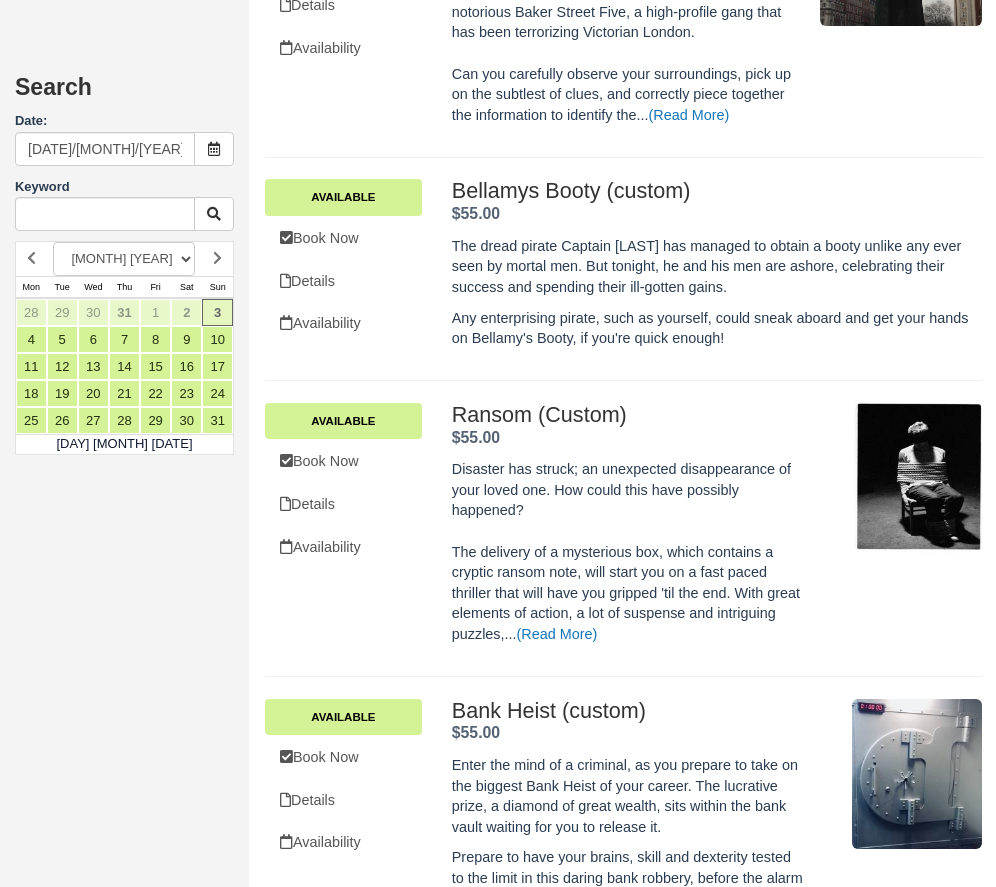 scroll, scrollTop: 2087, scrollLeft: 0, axis: vertical 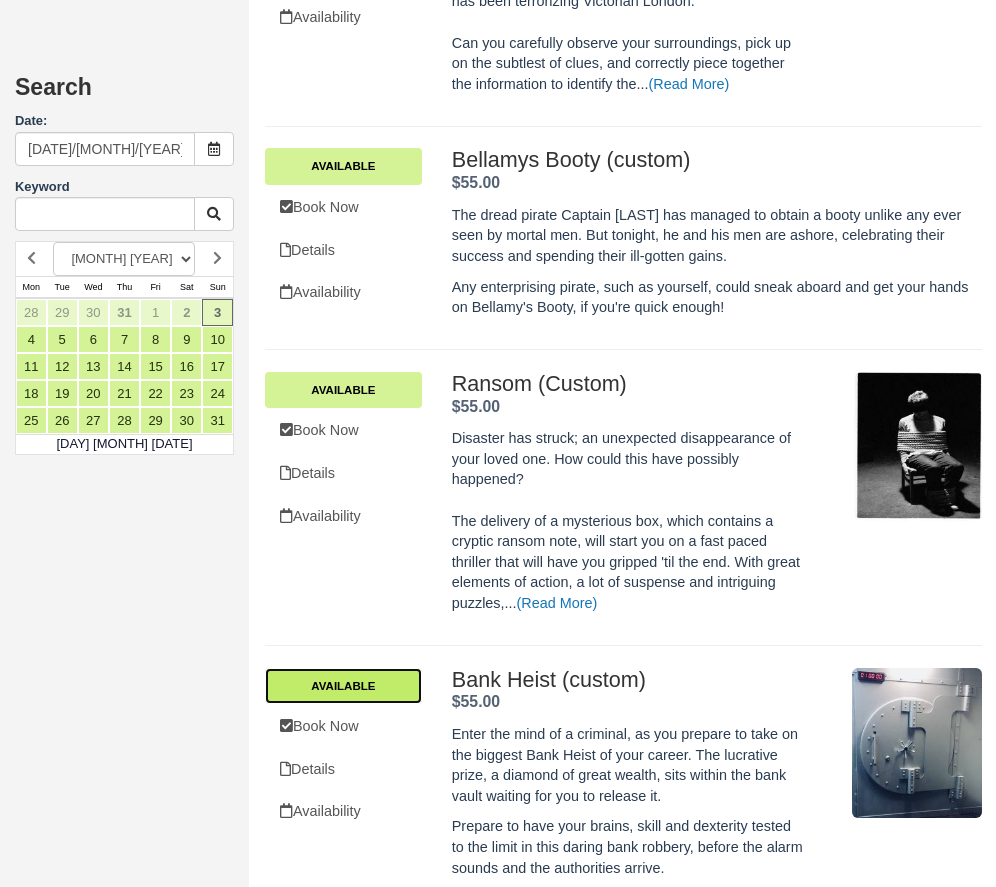 click on "Available" at bounding box center [343, 686] 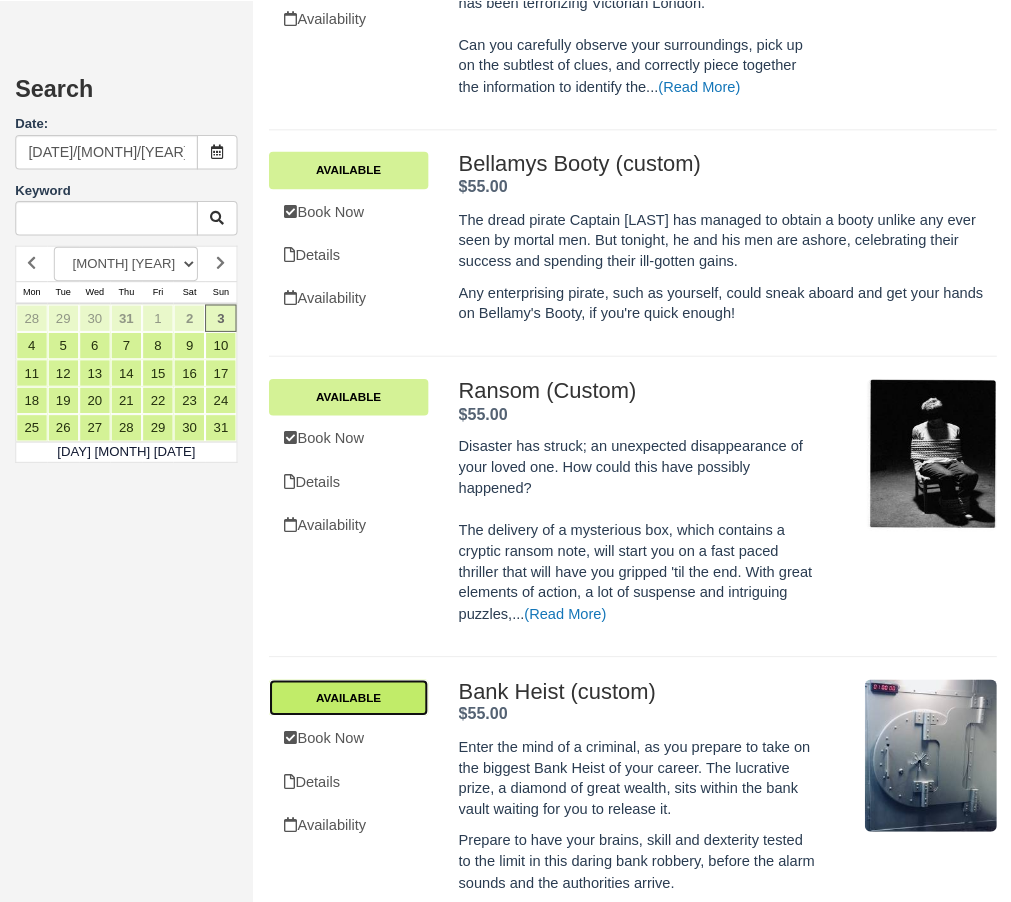 scroll, scrollTop: 2072, scrollLeft: 0, axis: vertical 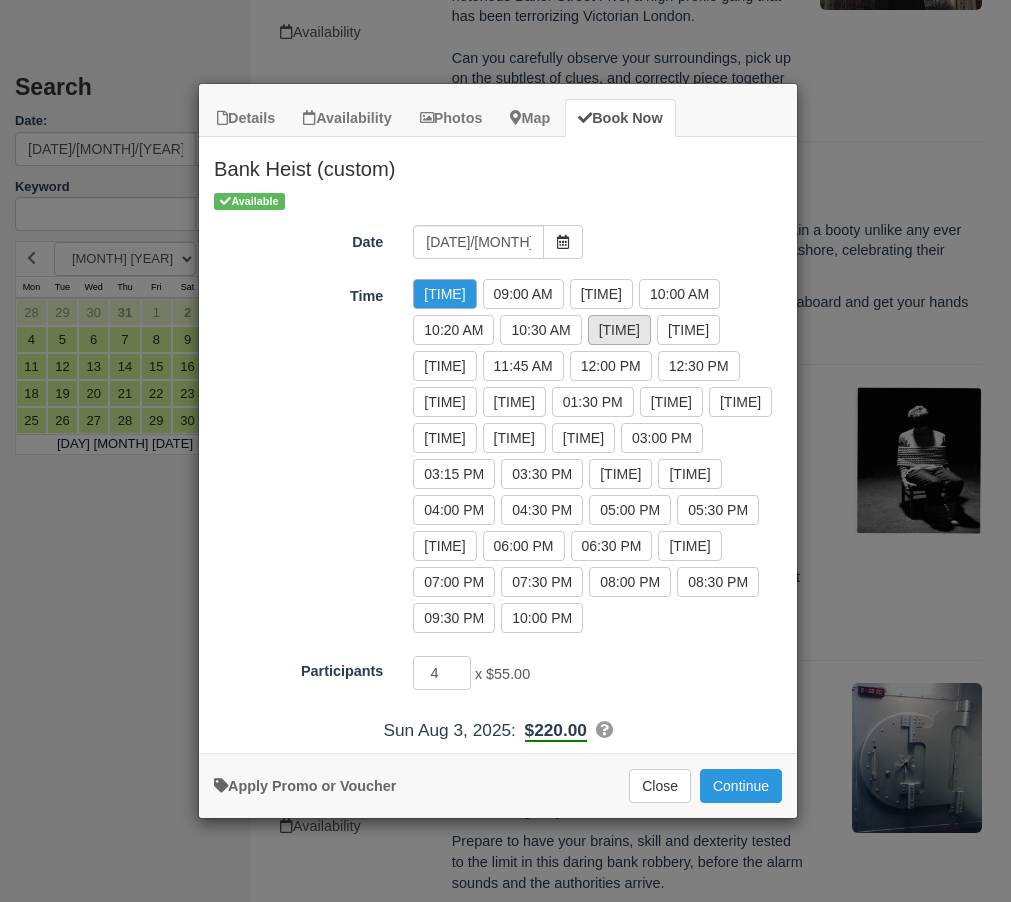 click on "11:00 AM" at bounding box center [619, 330] 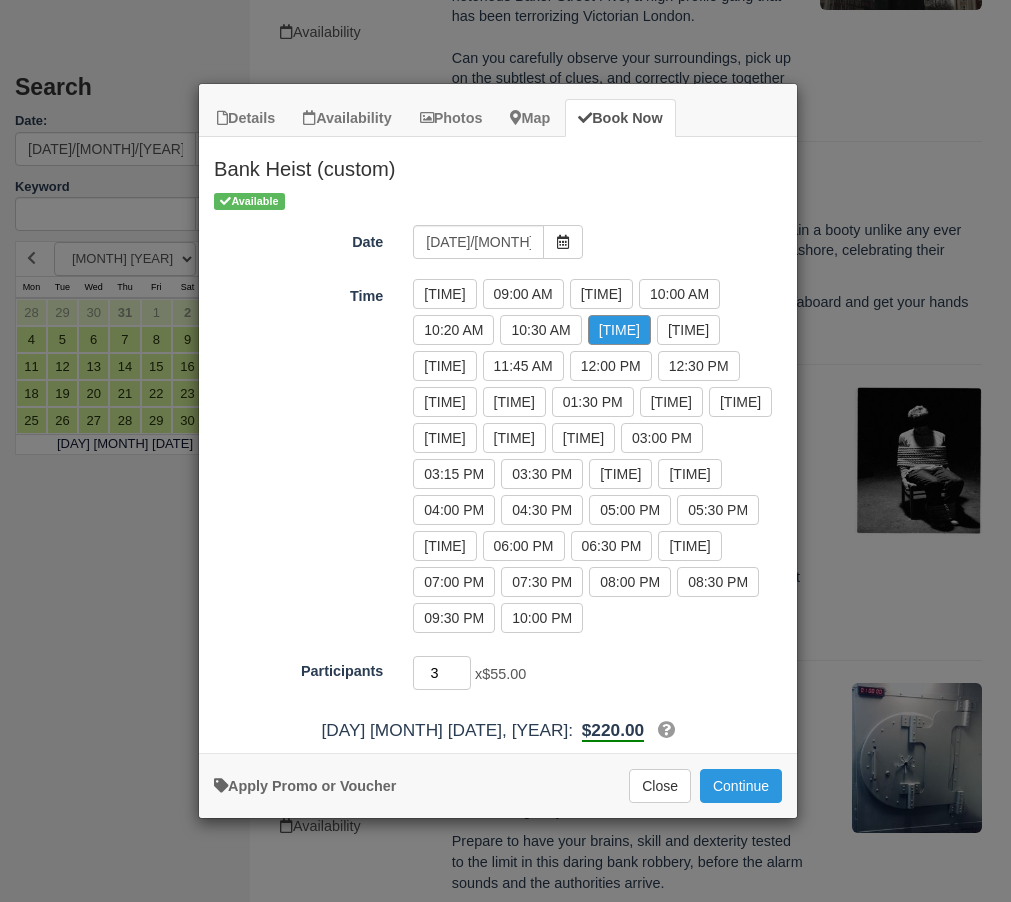 click on "3" at bounding box center (442, 673) 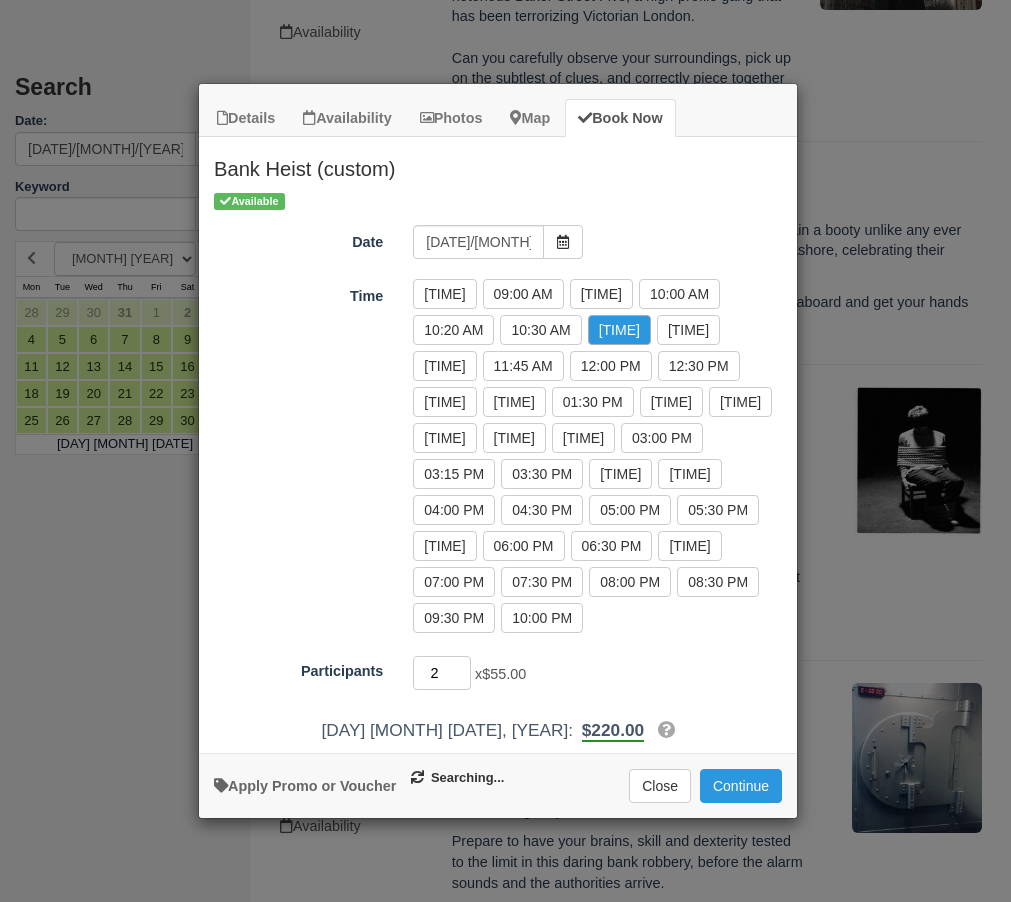 type on "2" 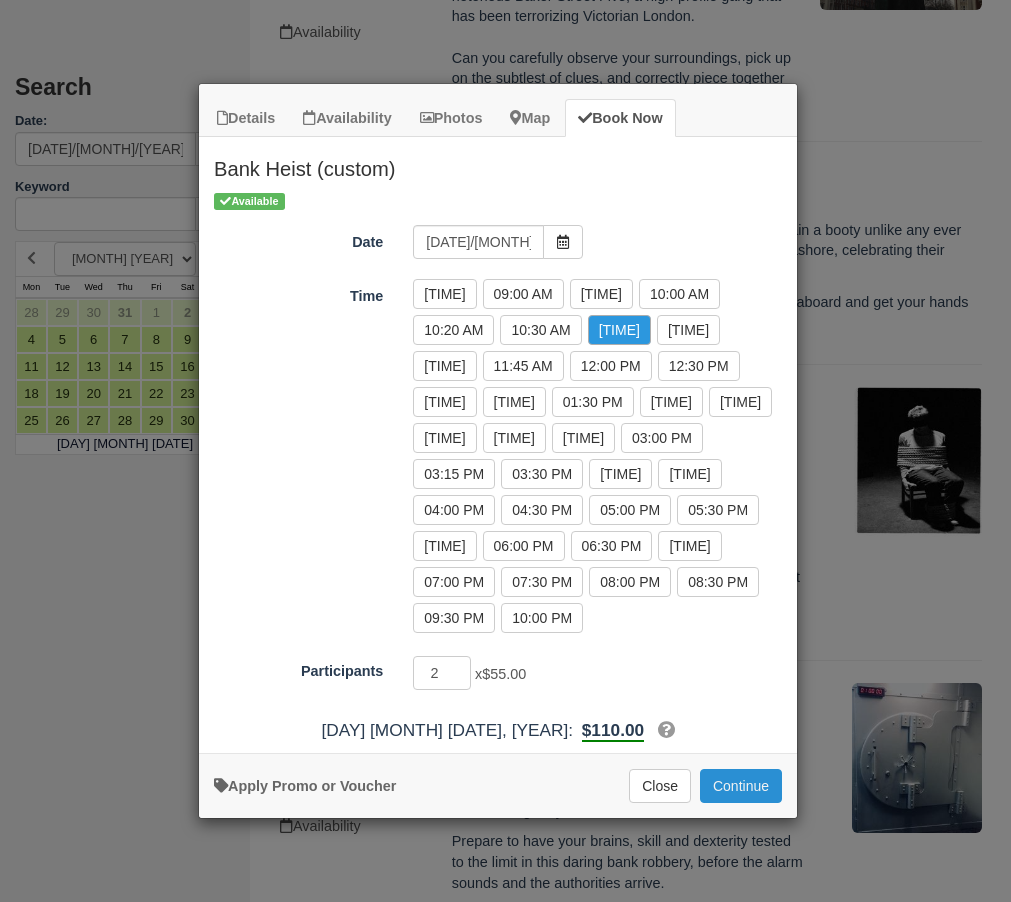 click on "Continue" at bounding box center (741, 786) 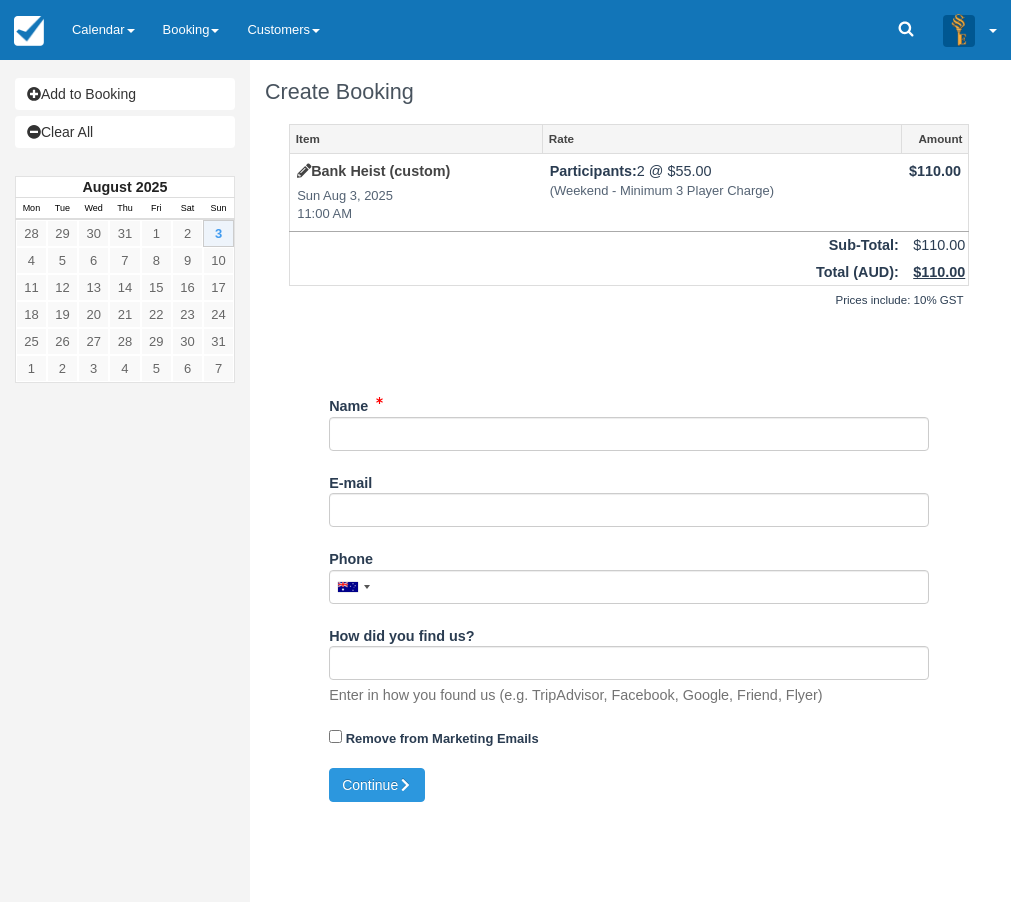 scroll, scrollTop: 0, scrollLeft: 0, axis: both 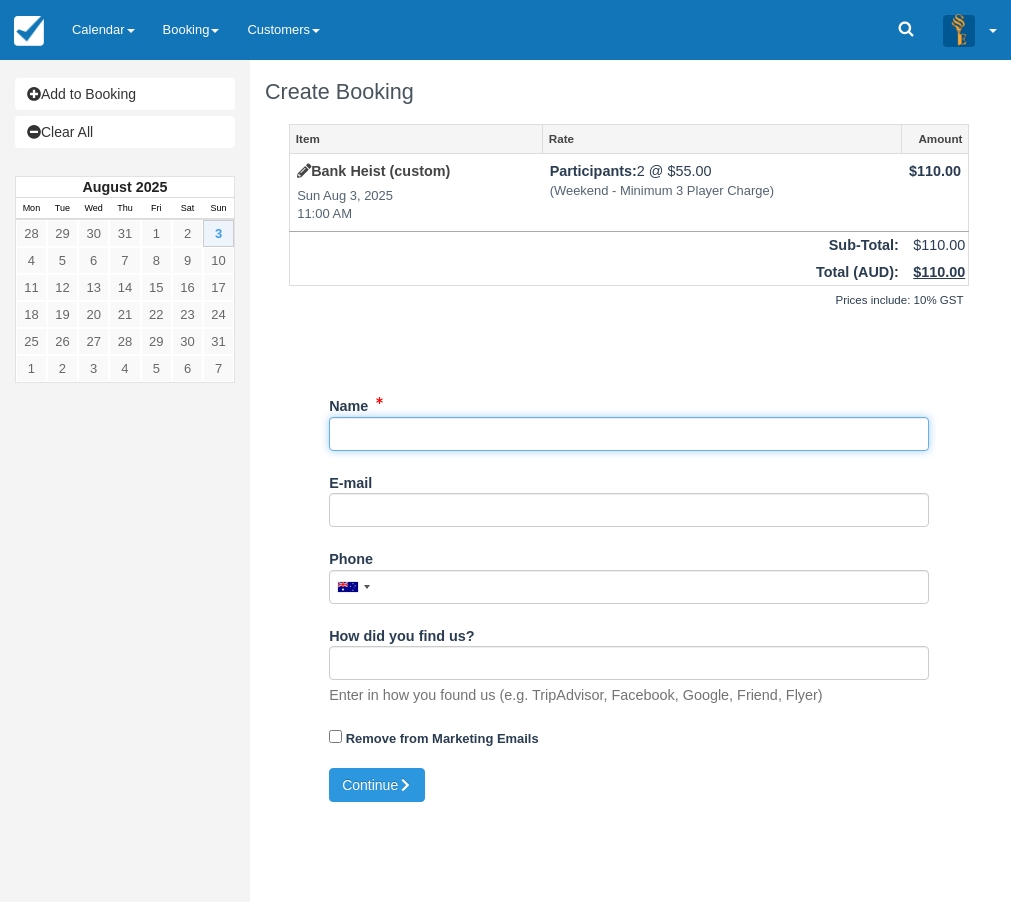 click on "Name" at bounding box center (629, 434) 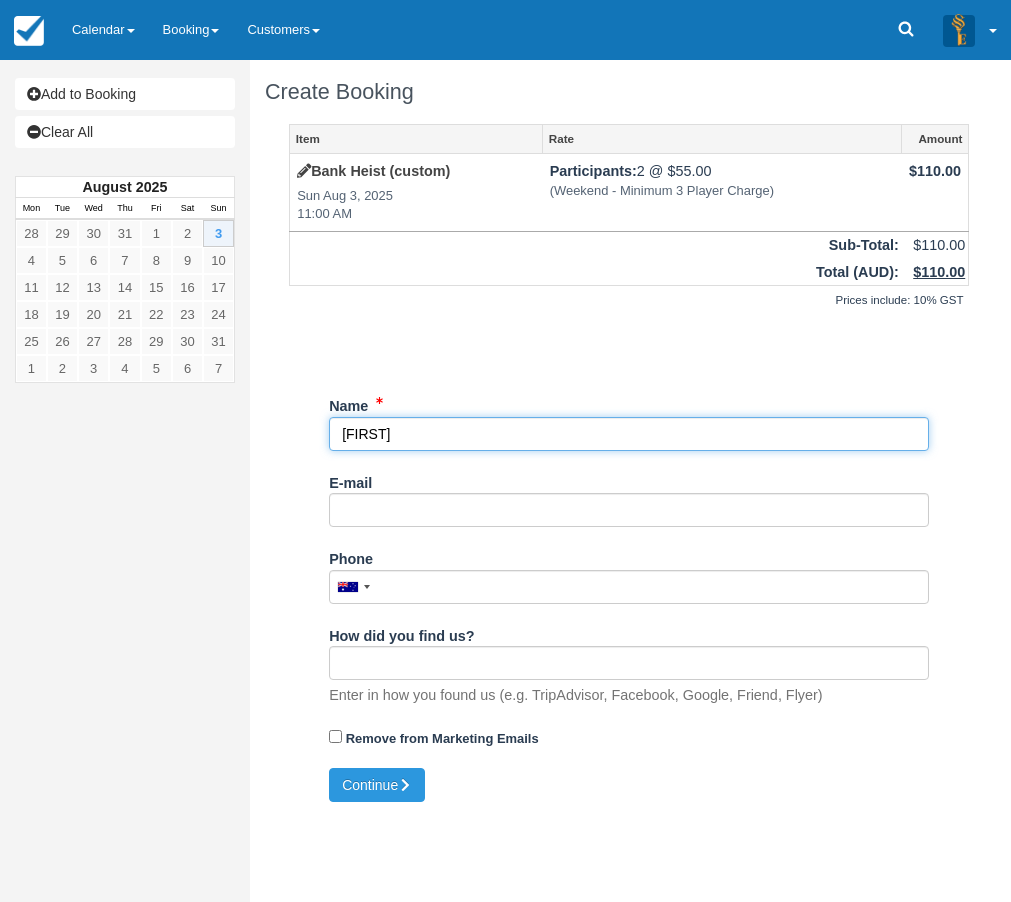 type on "Sam" 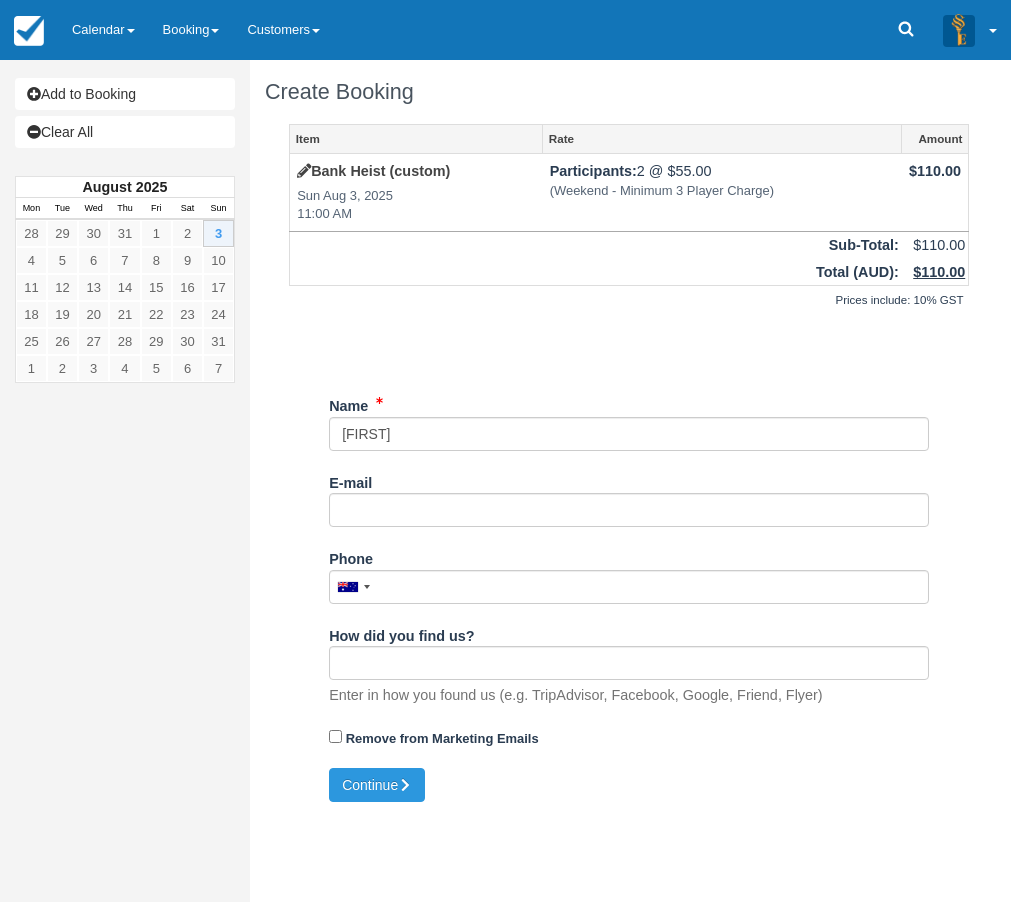 click on "Remove from Marketing Emails" at bounding box center (629, 744) 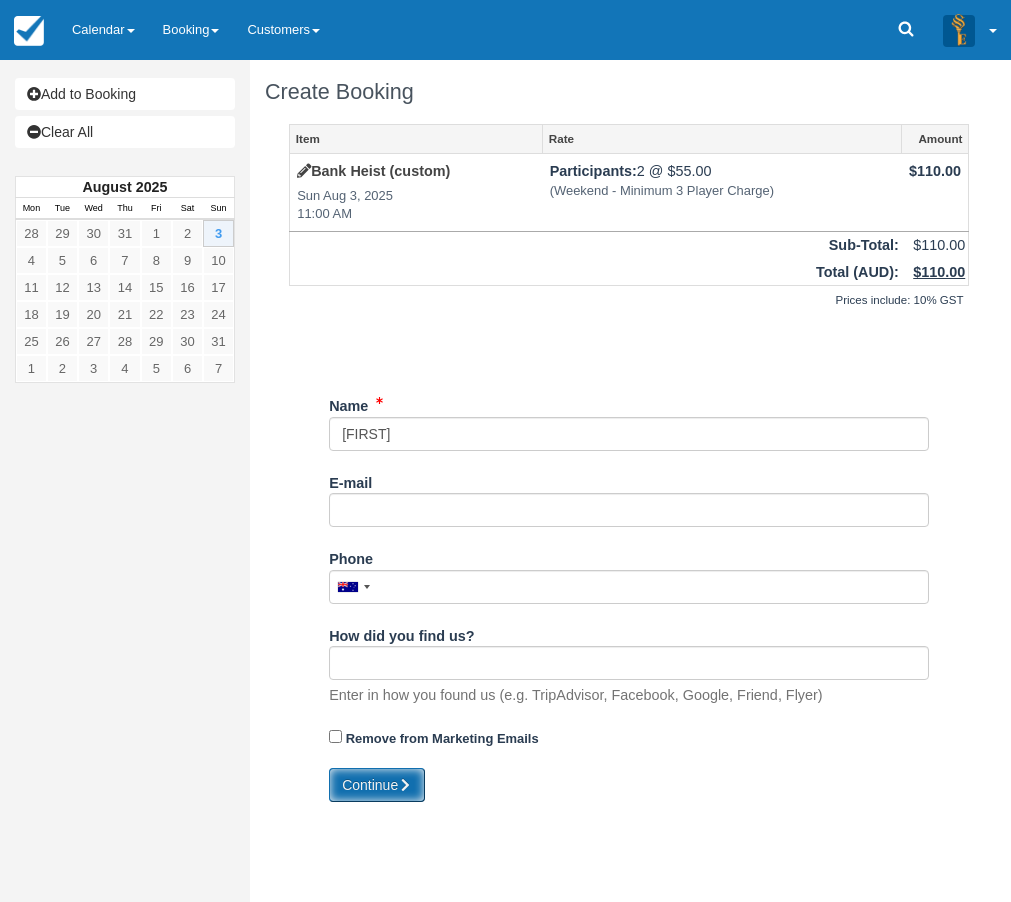 click on "Continue" at bounding box center (377, 785) 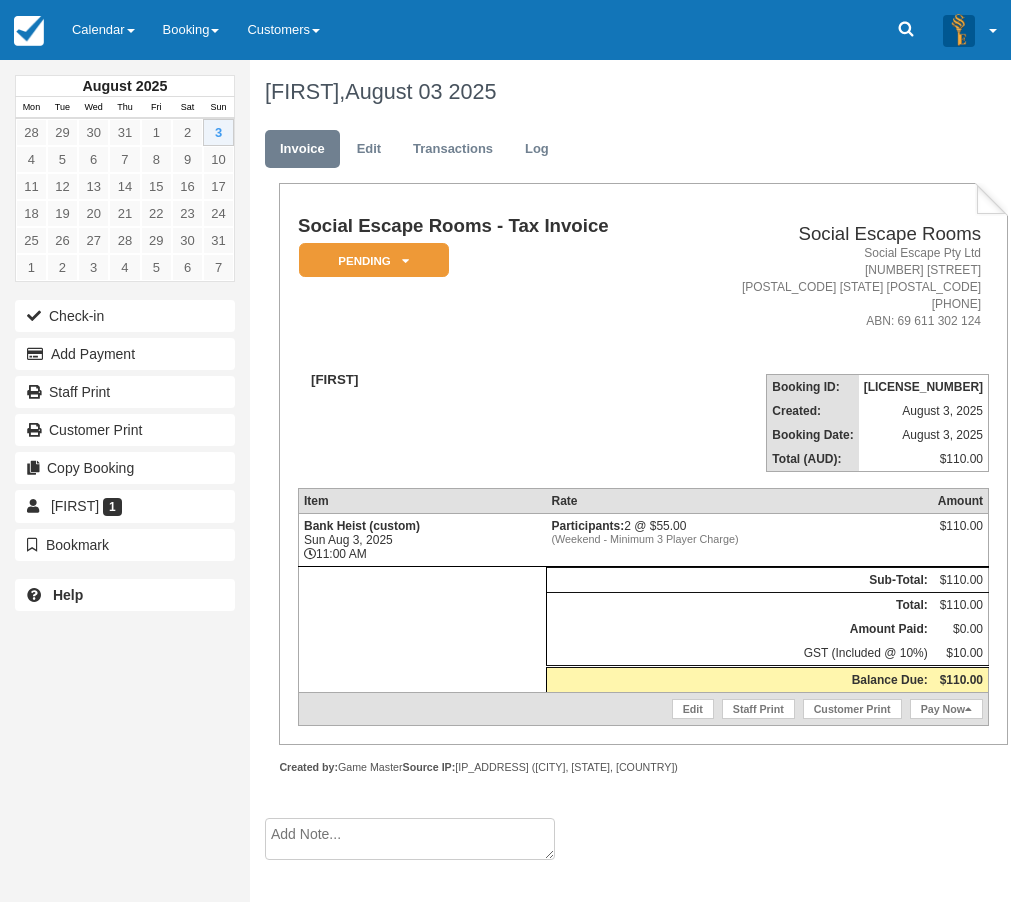 scroll, scrollTop: 0, scrollLeft: 0, axis: both 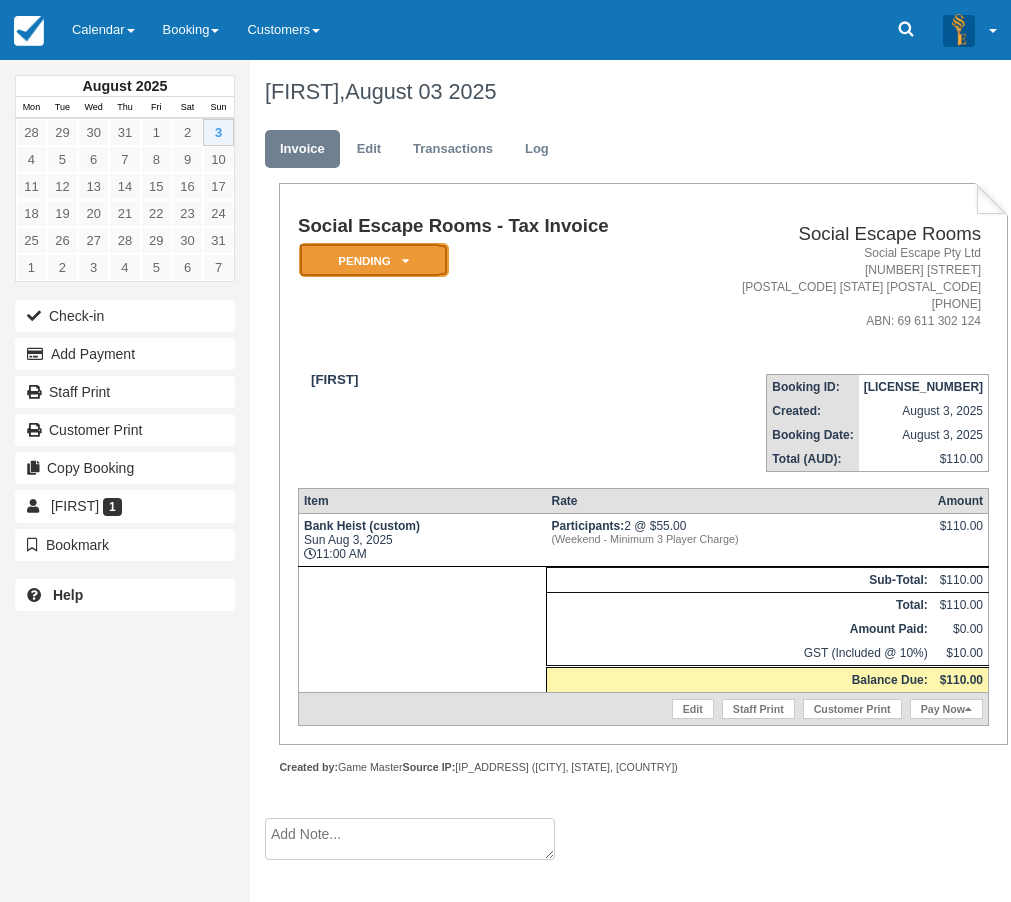click on "Pending" at bounding box center (374, 260) 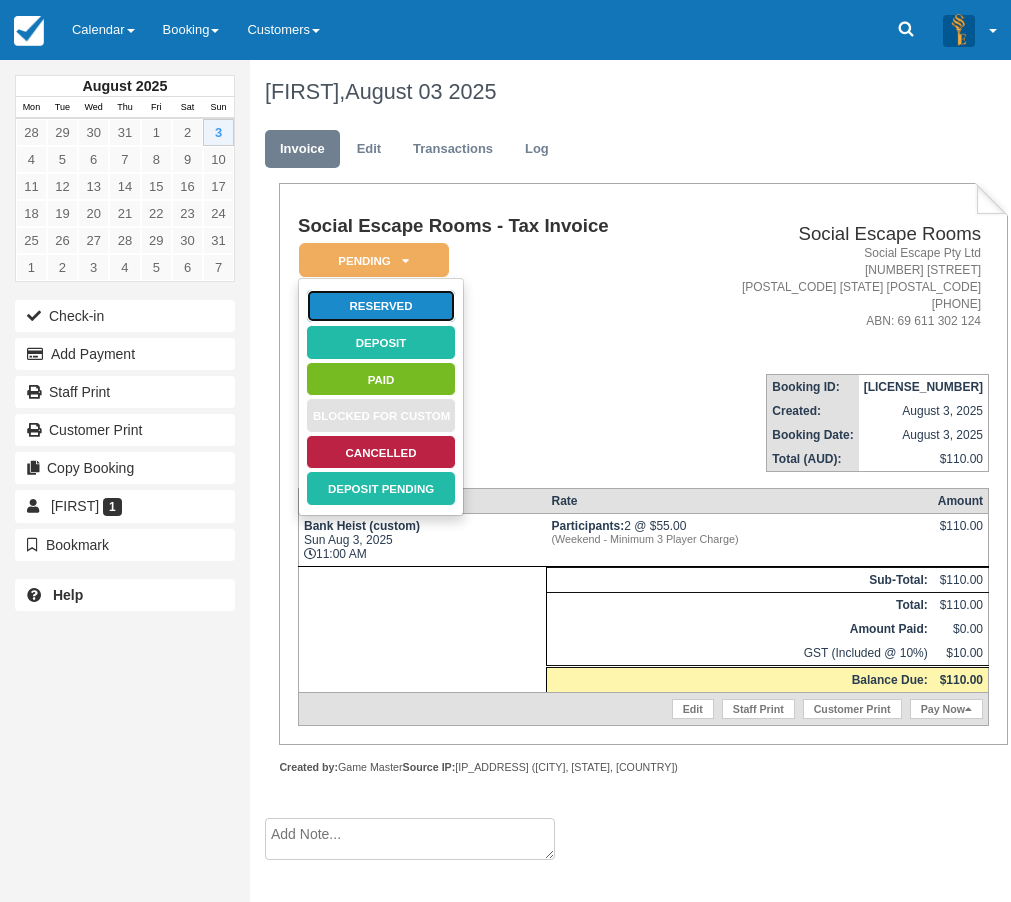 click on "Reserved" at bounding box center [381, 306] 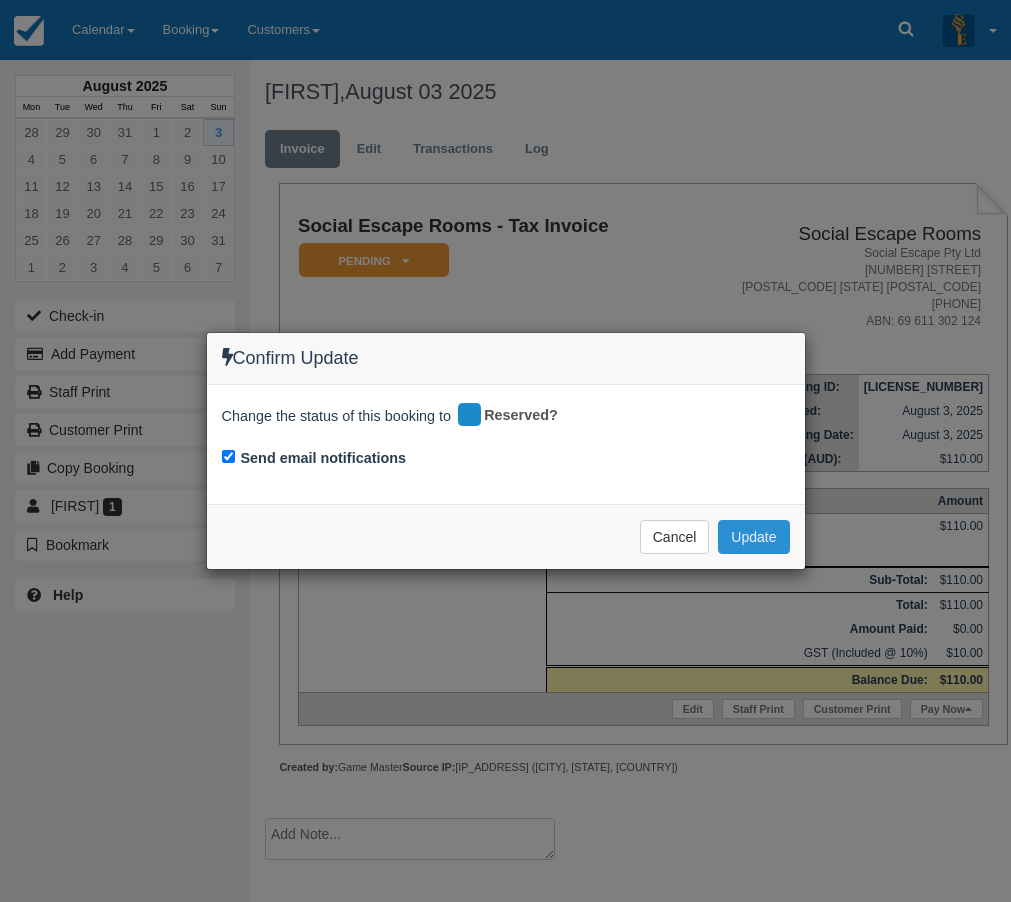 click on "Update" at bounding box center (753, 537) 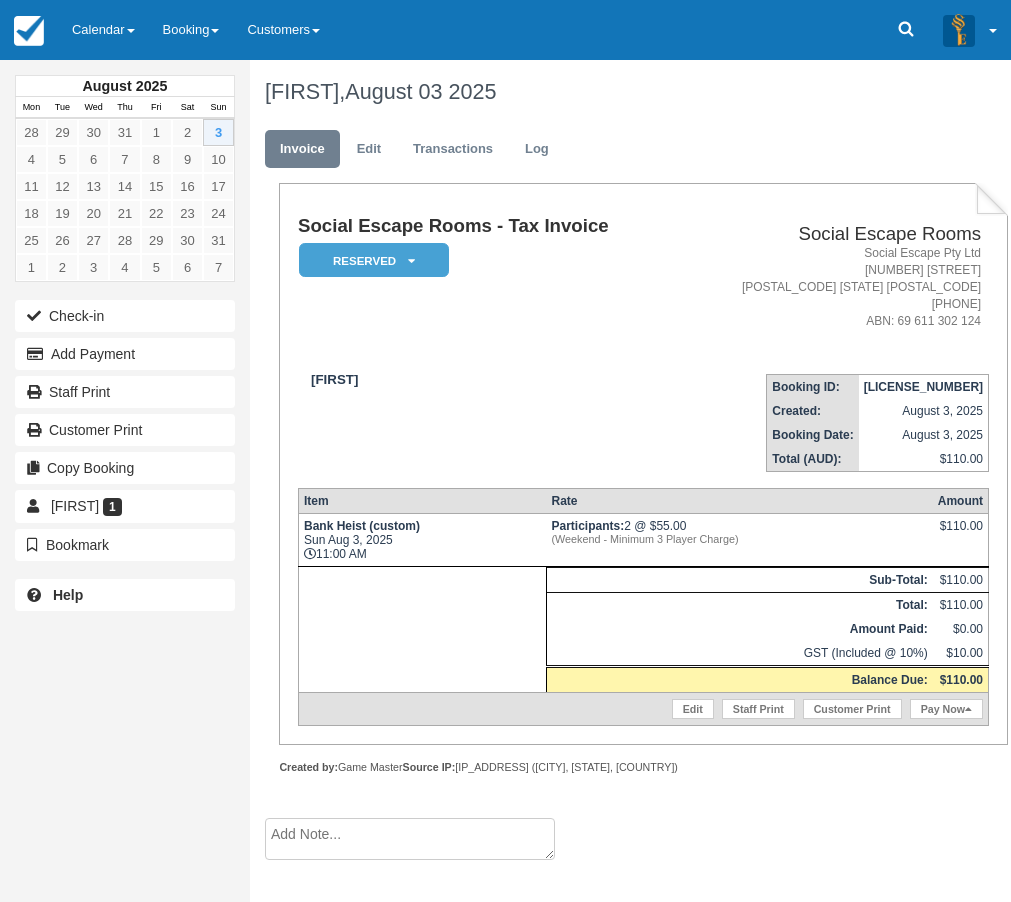 click on "[FIRST]" at bounding box center (487, 415) 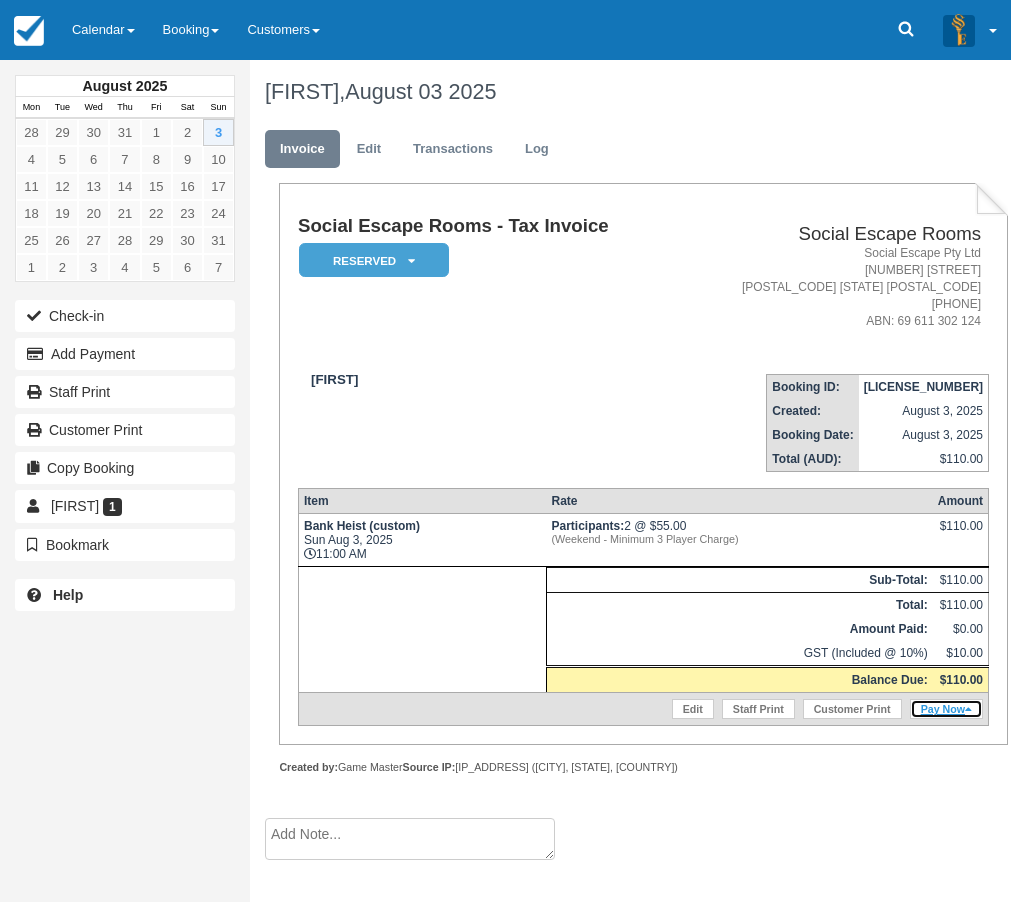 click on "Pay Now" at bounding box center (946, 709) 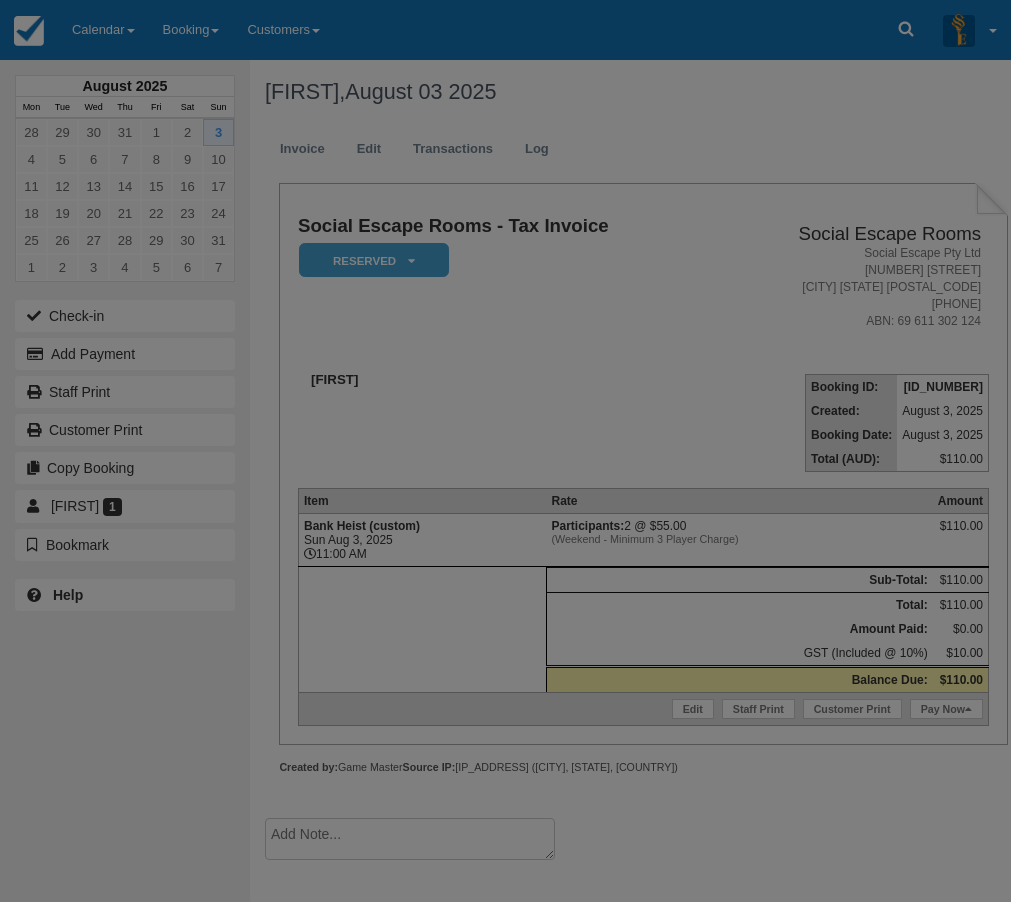 scroll, scrollTop: 0, scrollLeft: 0, axis: both 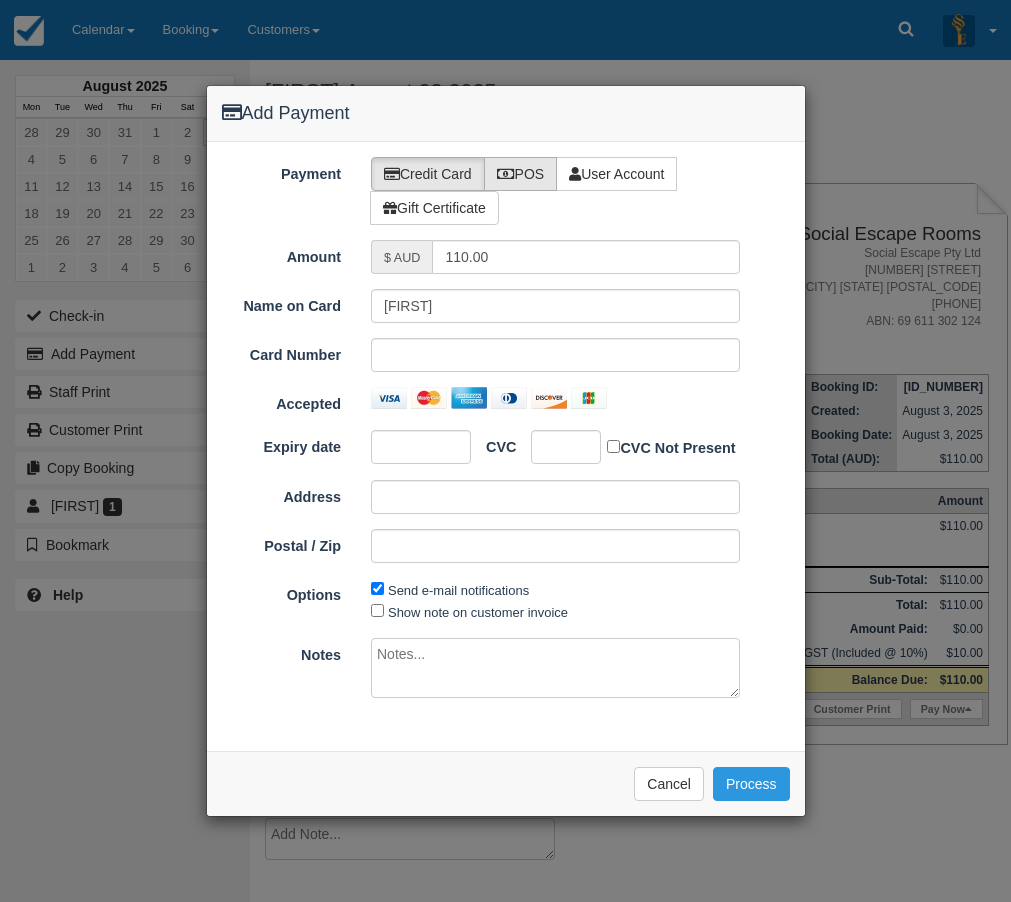 click on "POS" at bounding box center [521, 174] 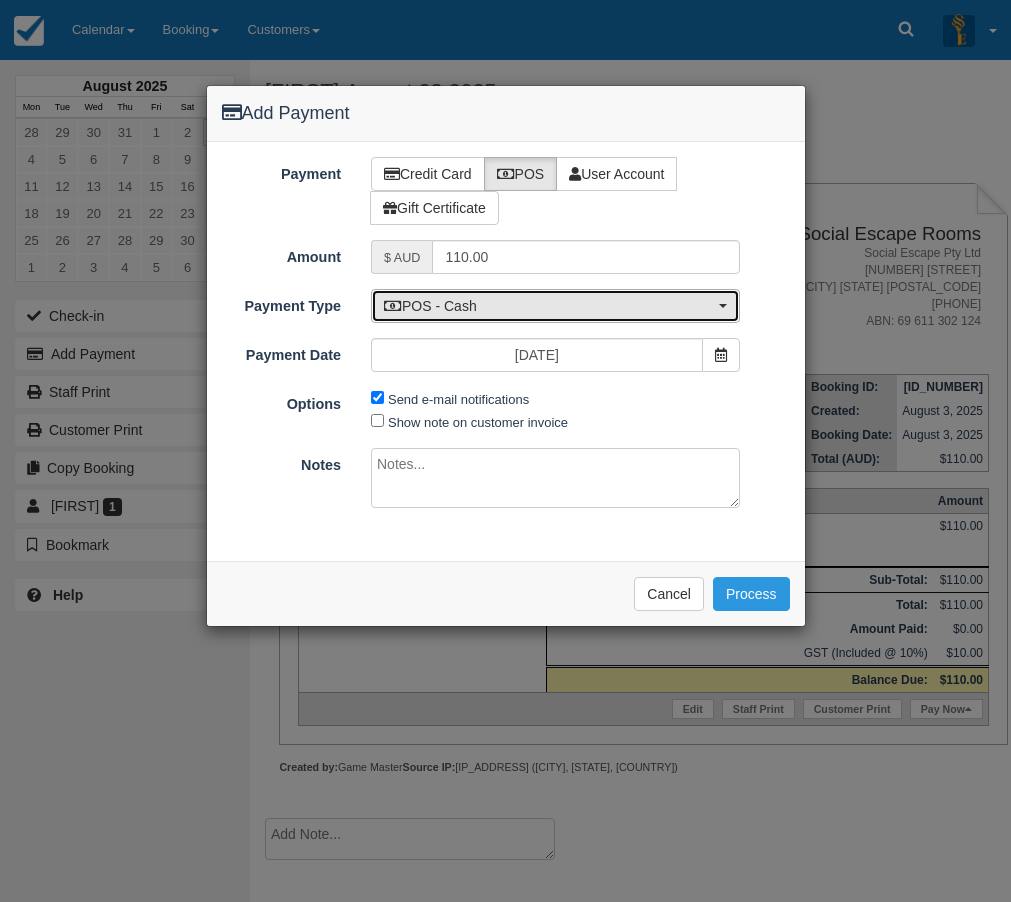 click on "POS - Cash" at bounding box center (549, 306) 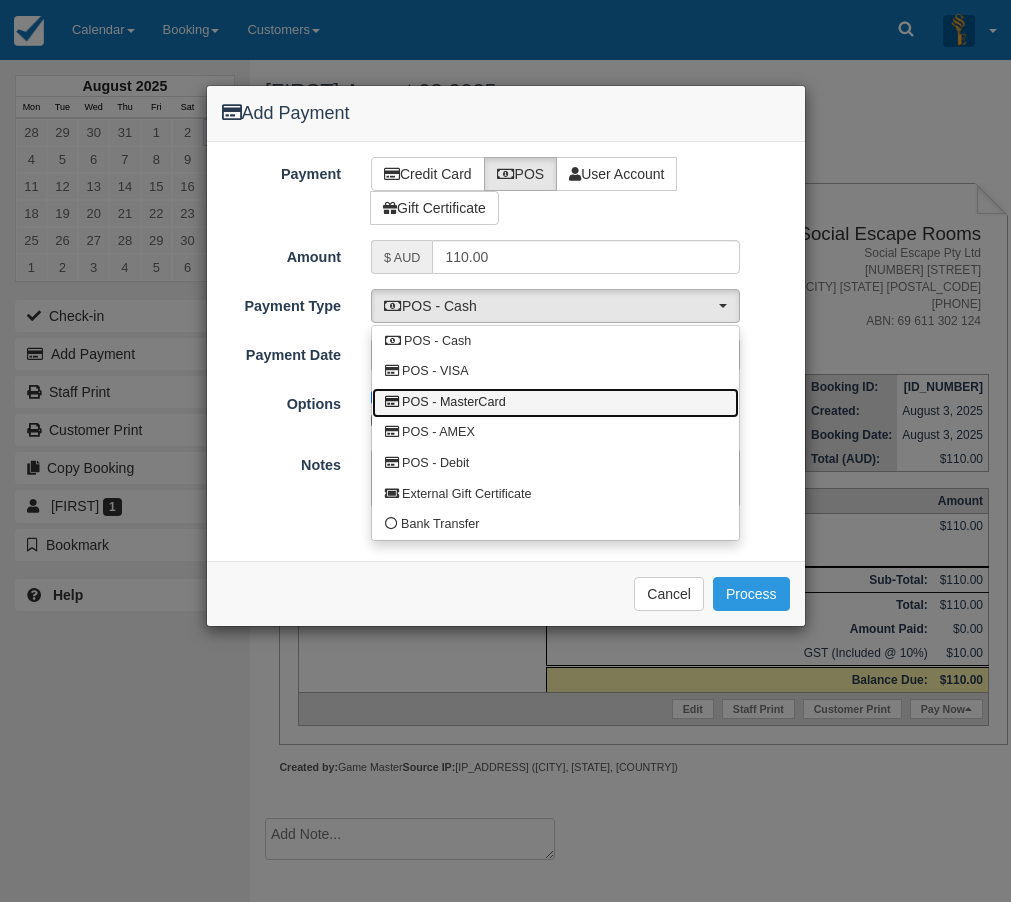 click on "POS - MasterCard" at bounding box center (454, 403) 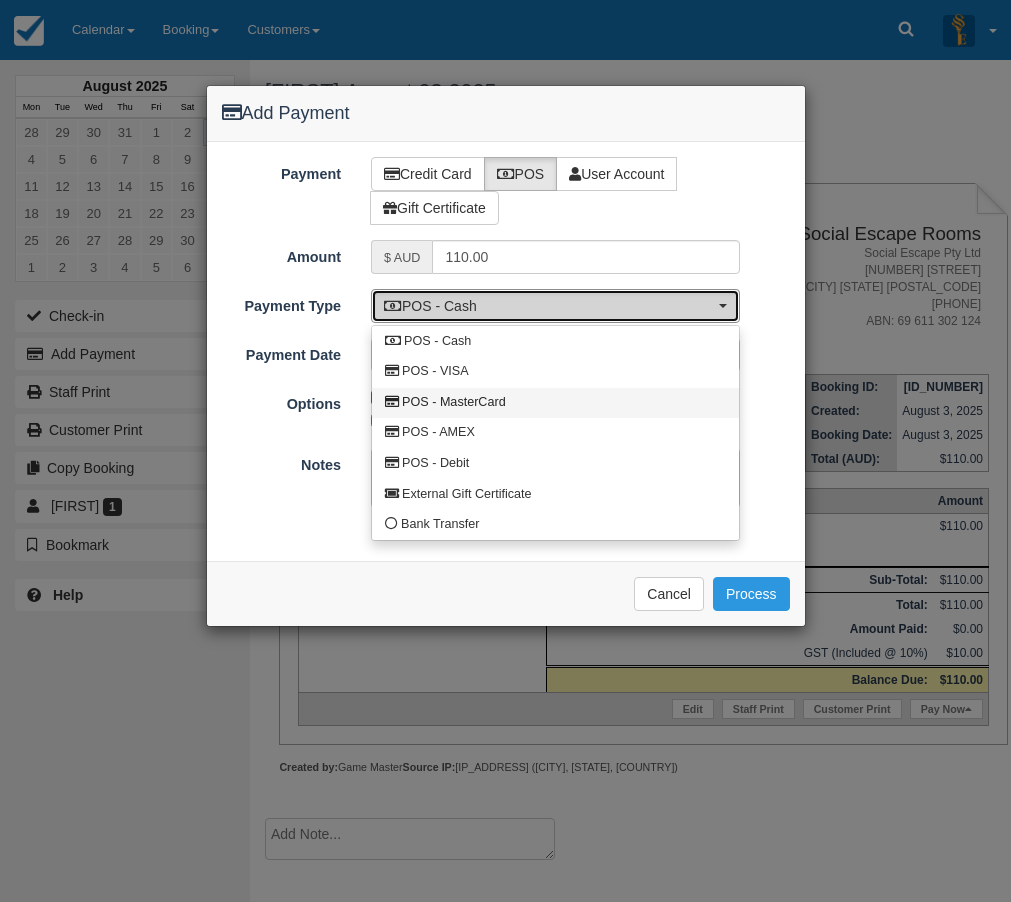 select on "MC" 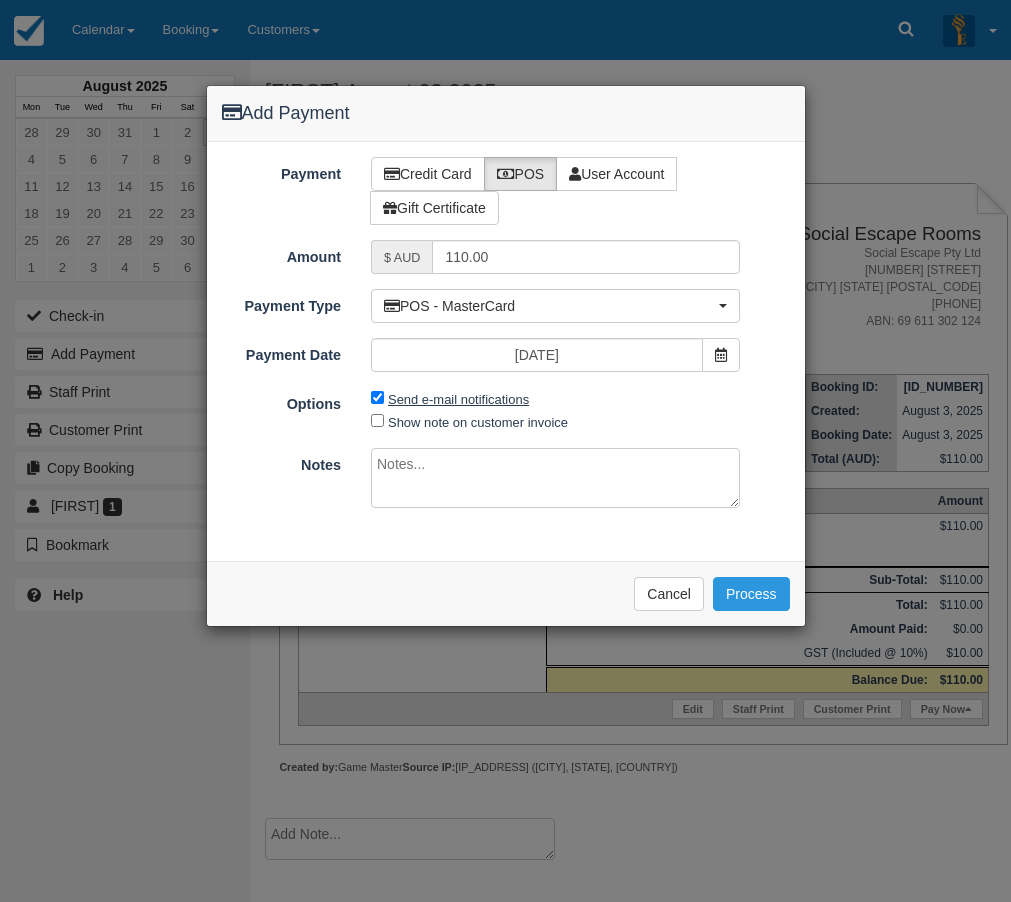 click on "Send e-mail notifications" at bounding box center [458, 399] 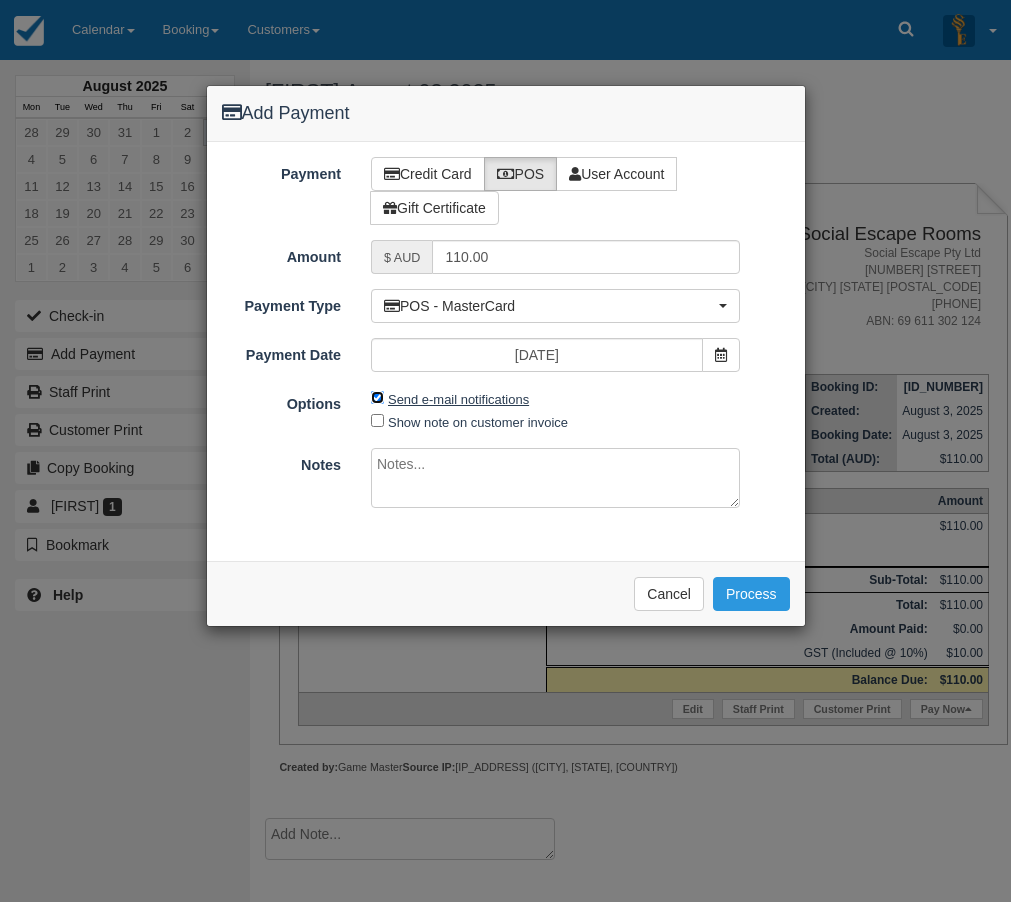 click on "Send e-mail notifications" at bounding box center [377, 397] 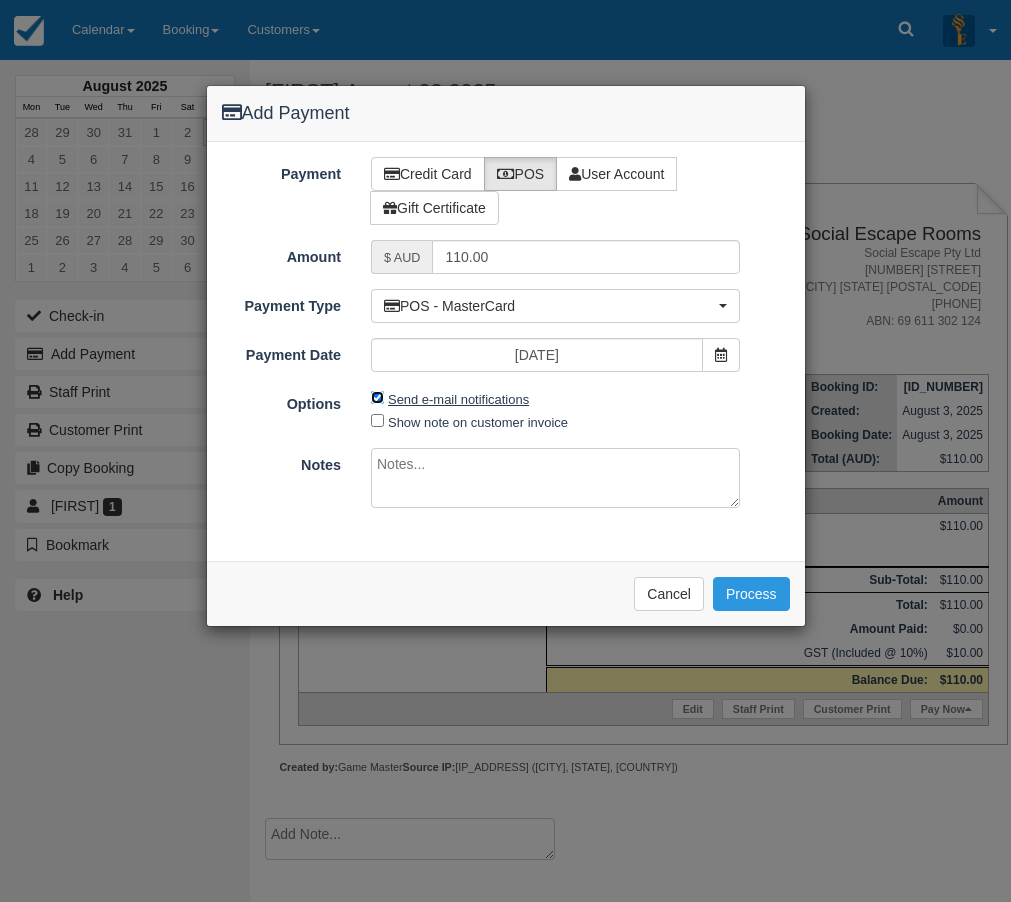 checkbox on "false" 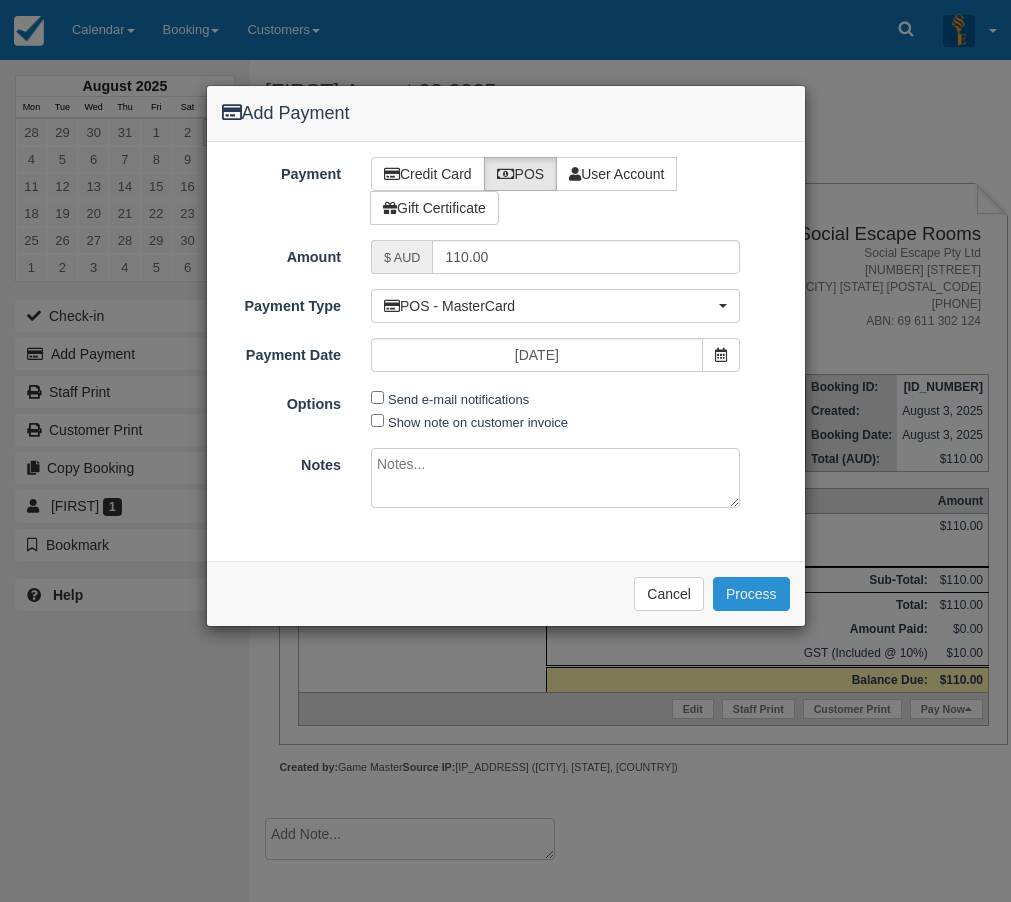 click on "Process" at bounding box center (751, 594) 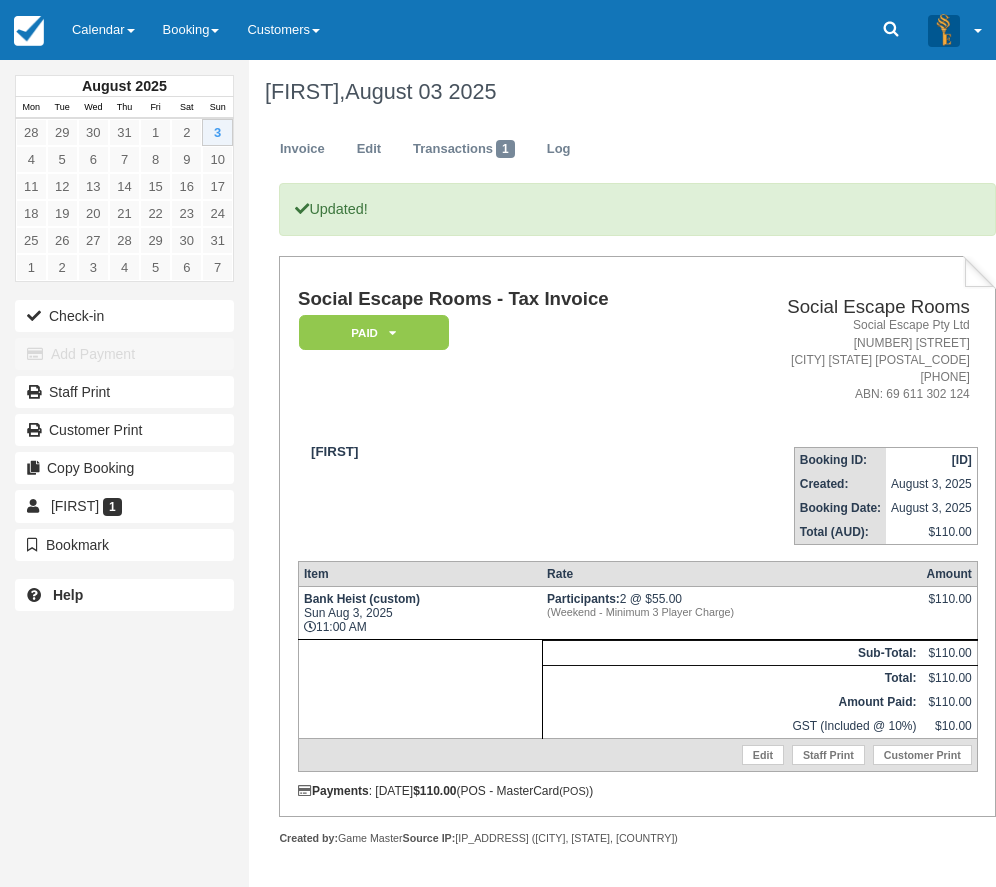 scroll, scrollTop: 0, scrollLeft: 0, axis: both 